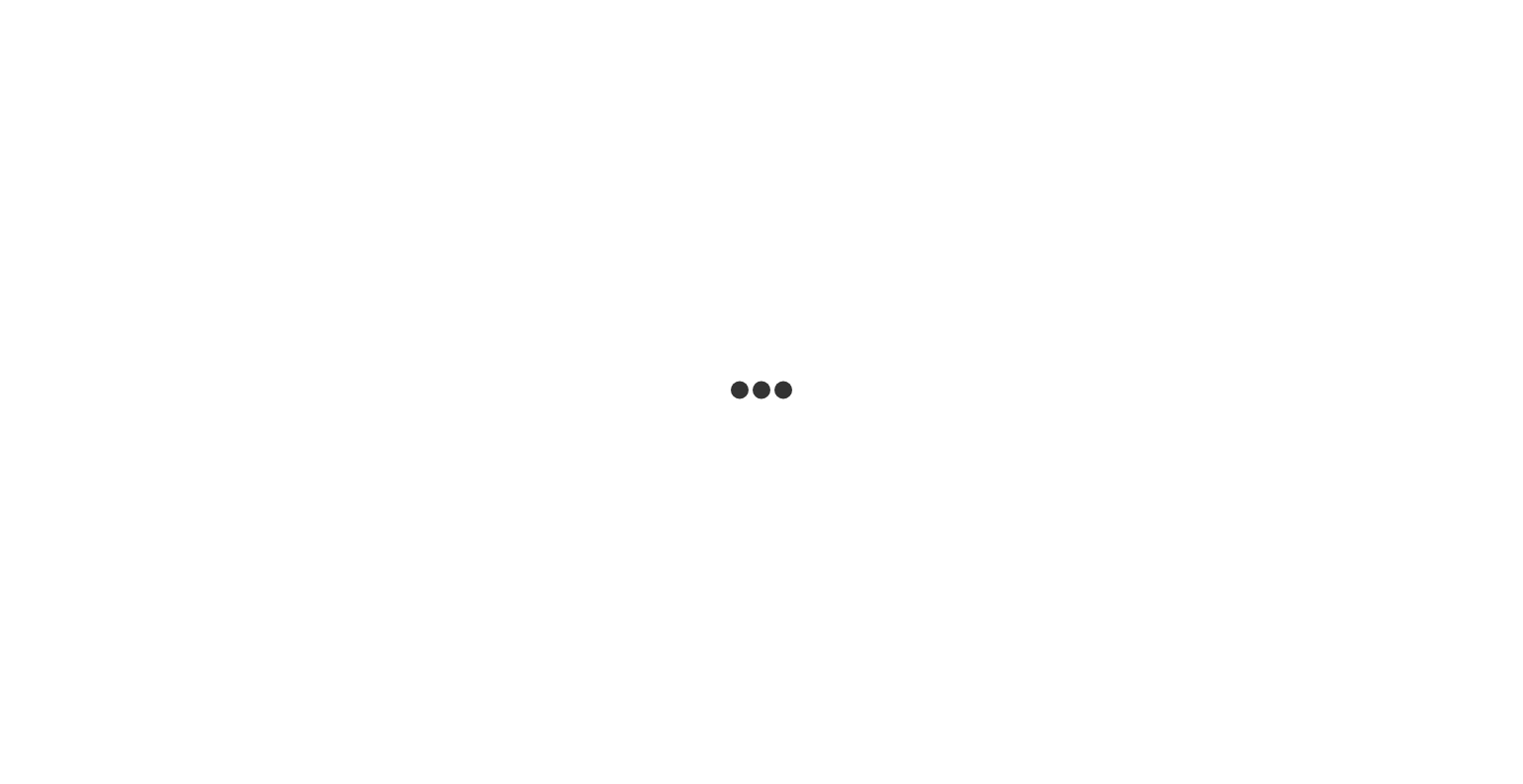 scroll, scrollTop: 0, scrollLeft: 0, axis: both 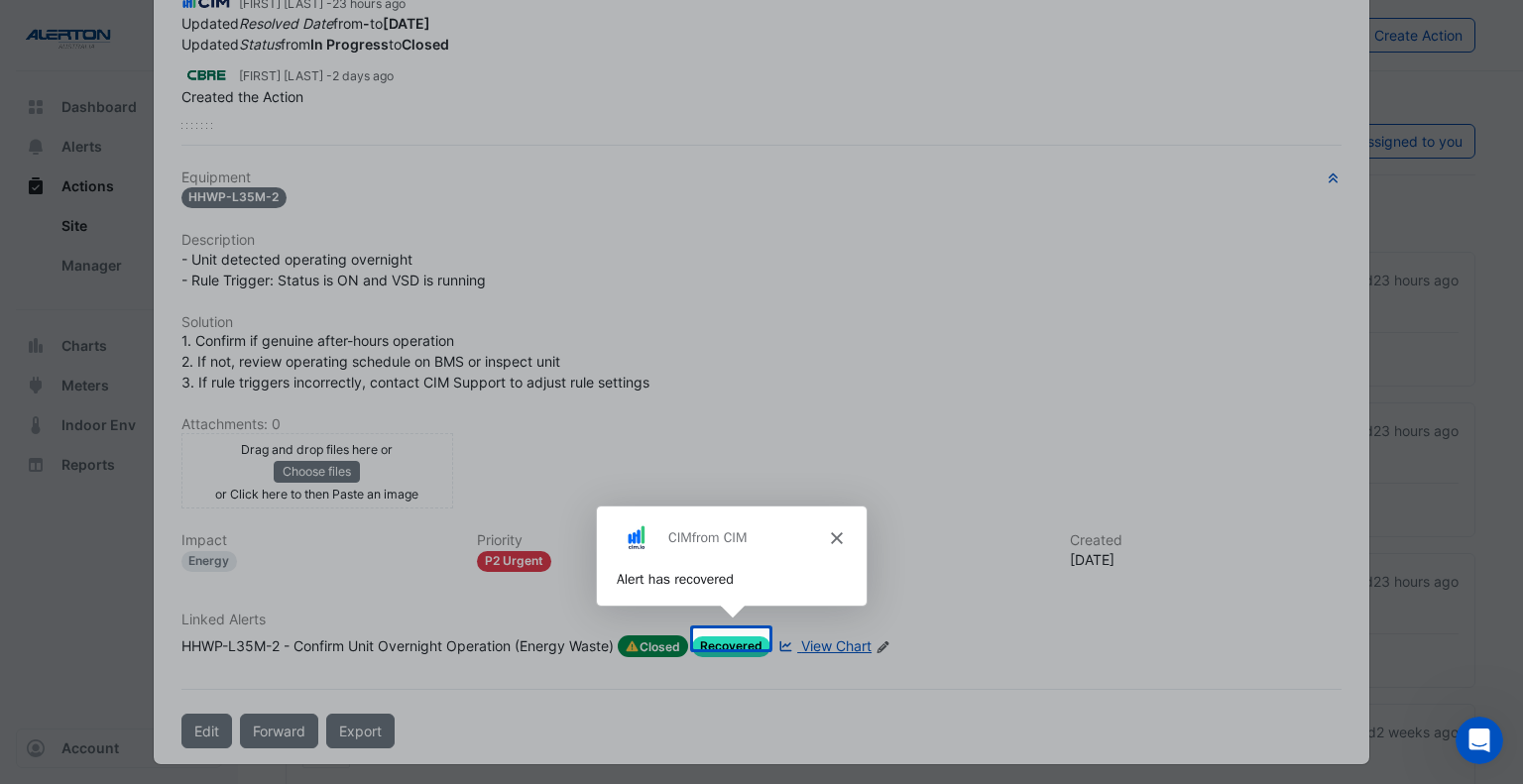 click at bounding box center (762, 392) 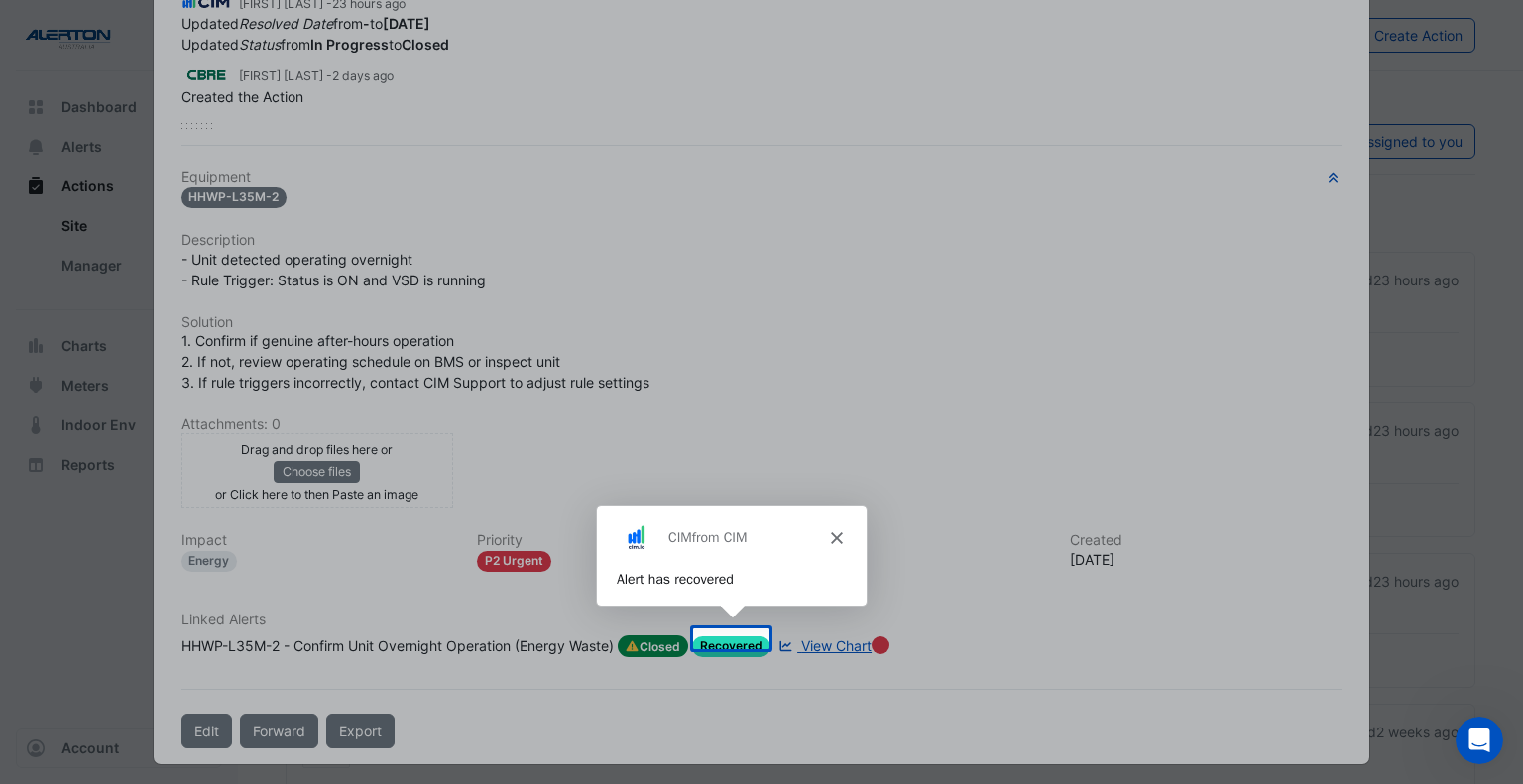 click 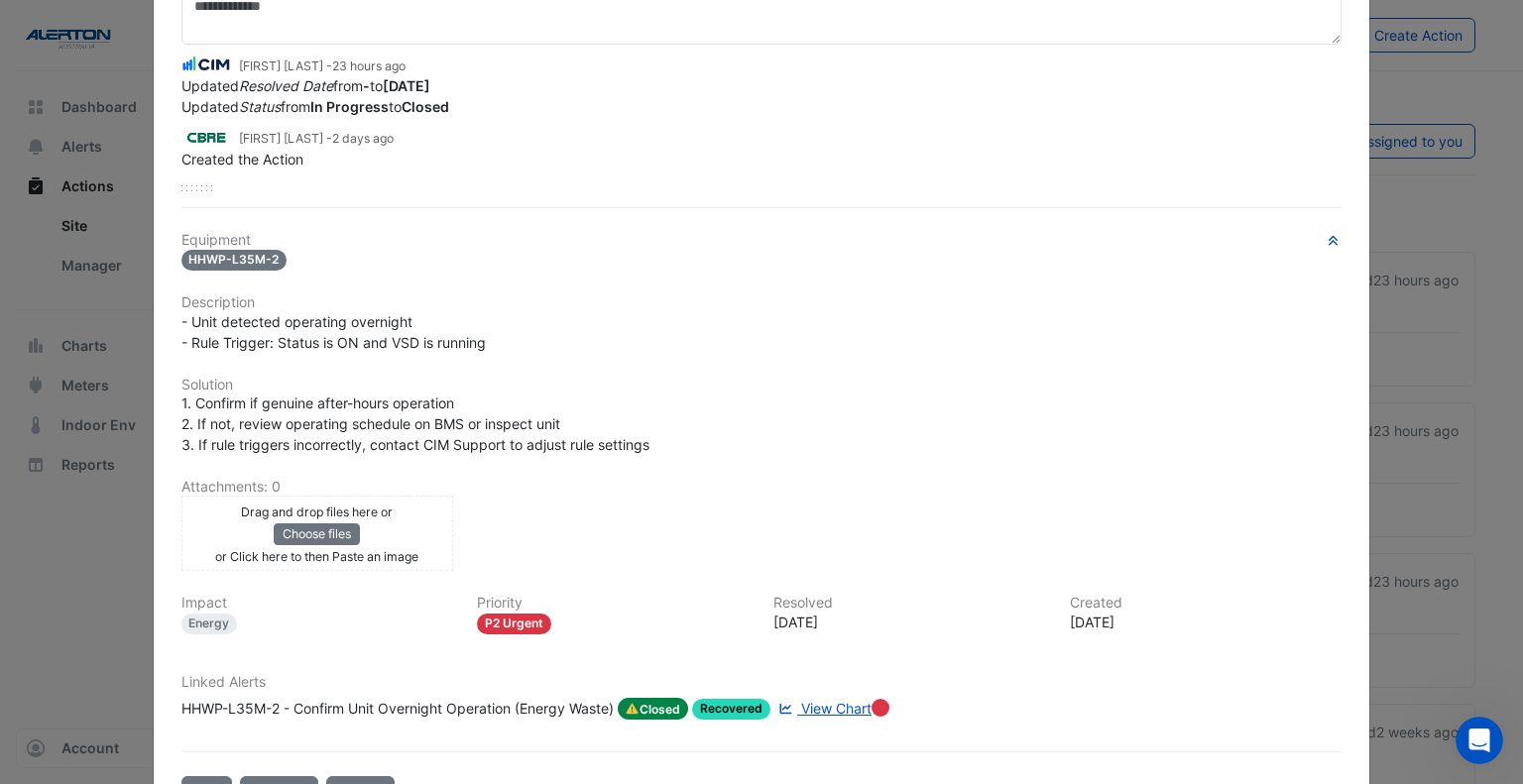 scroll, scrollTop: 181, scrollLeft: 0, axis: vertical 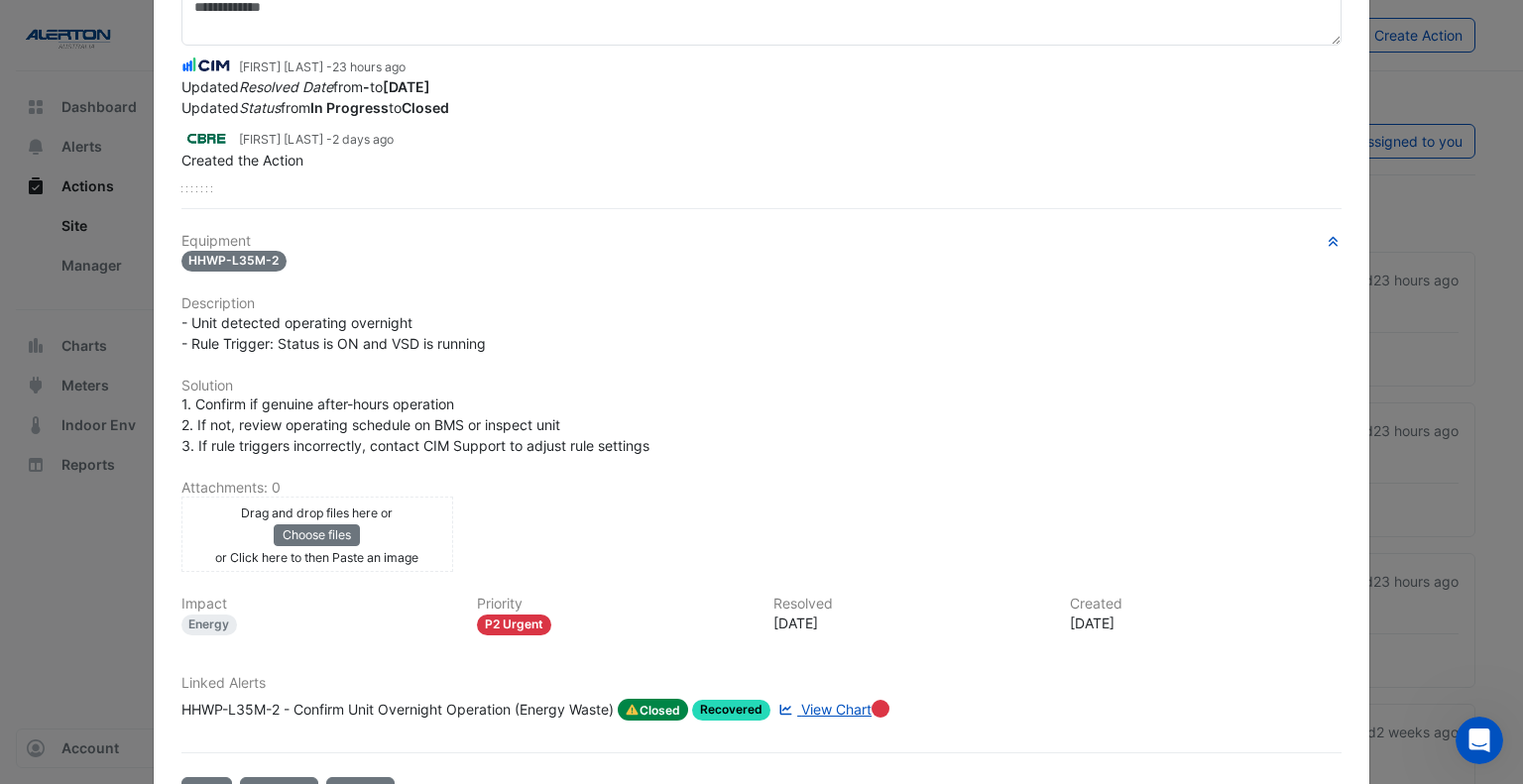click on "View Chart" 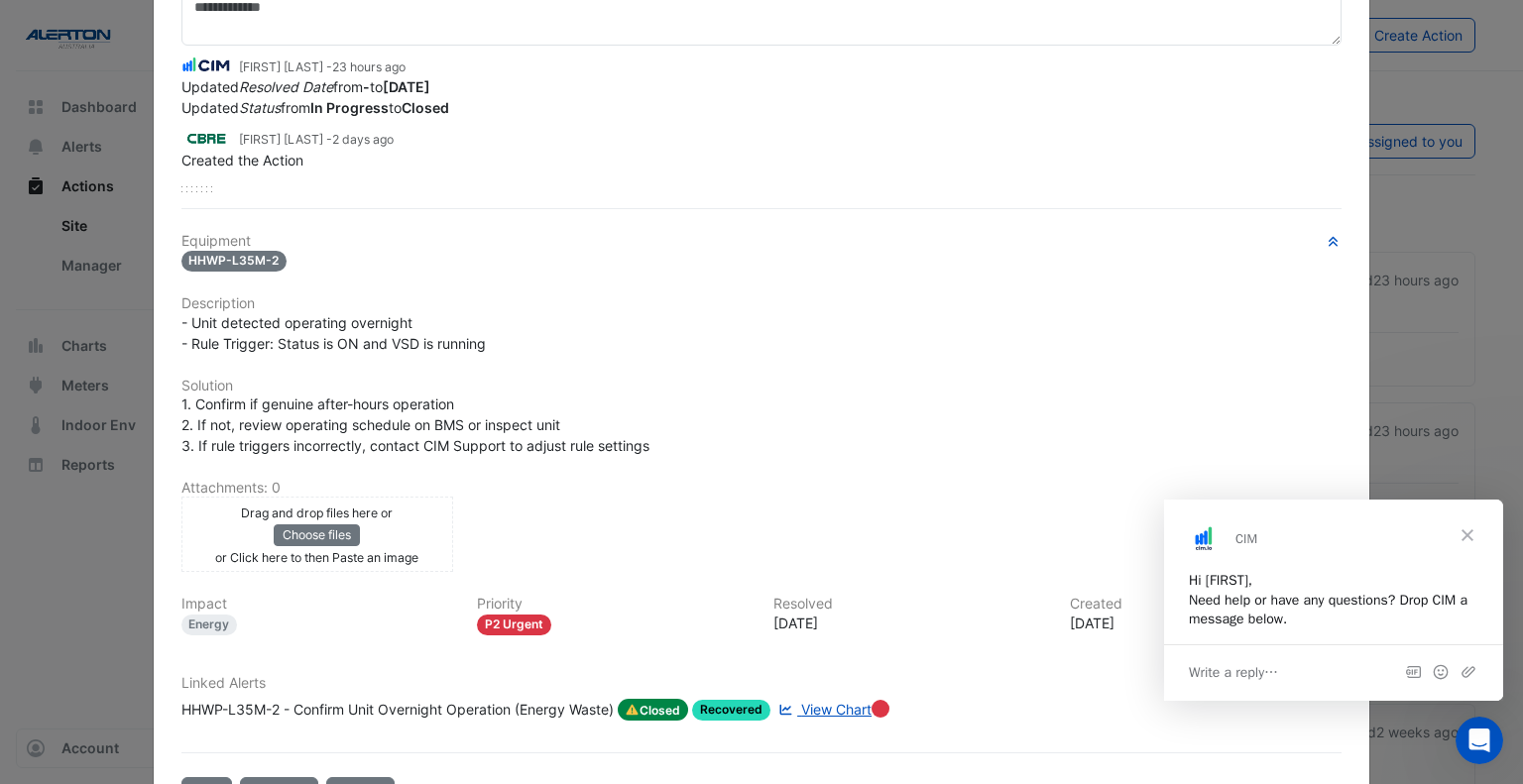 scroll, scrollTop: 0, scrollLeft: 0, axis: both 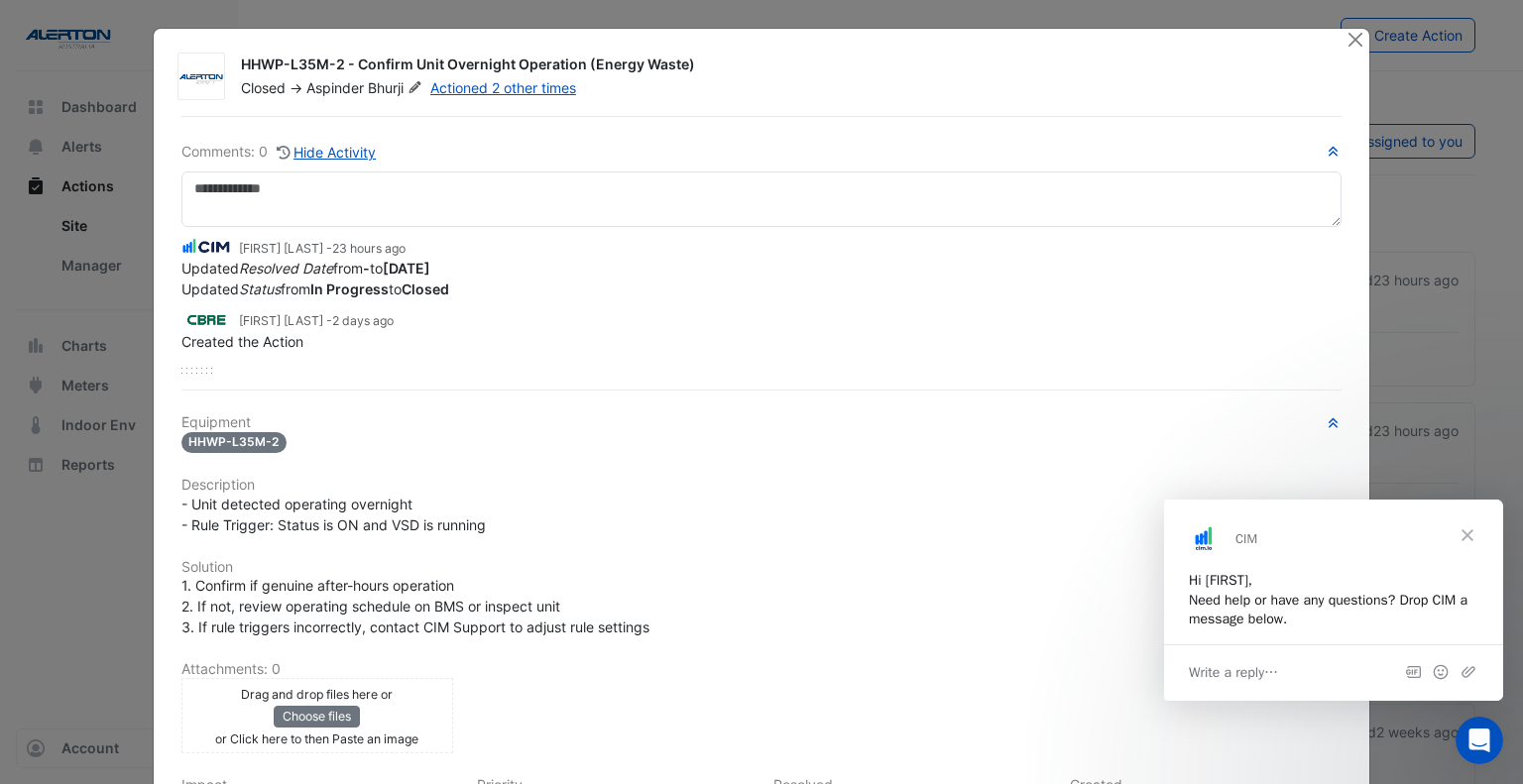 click 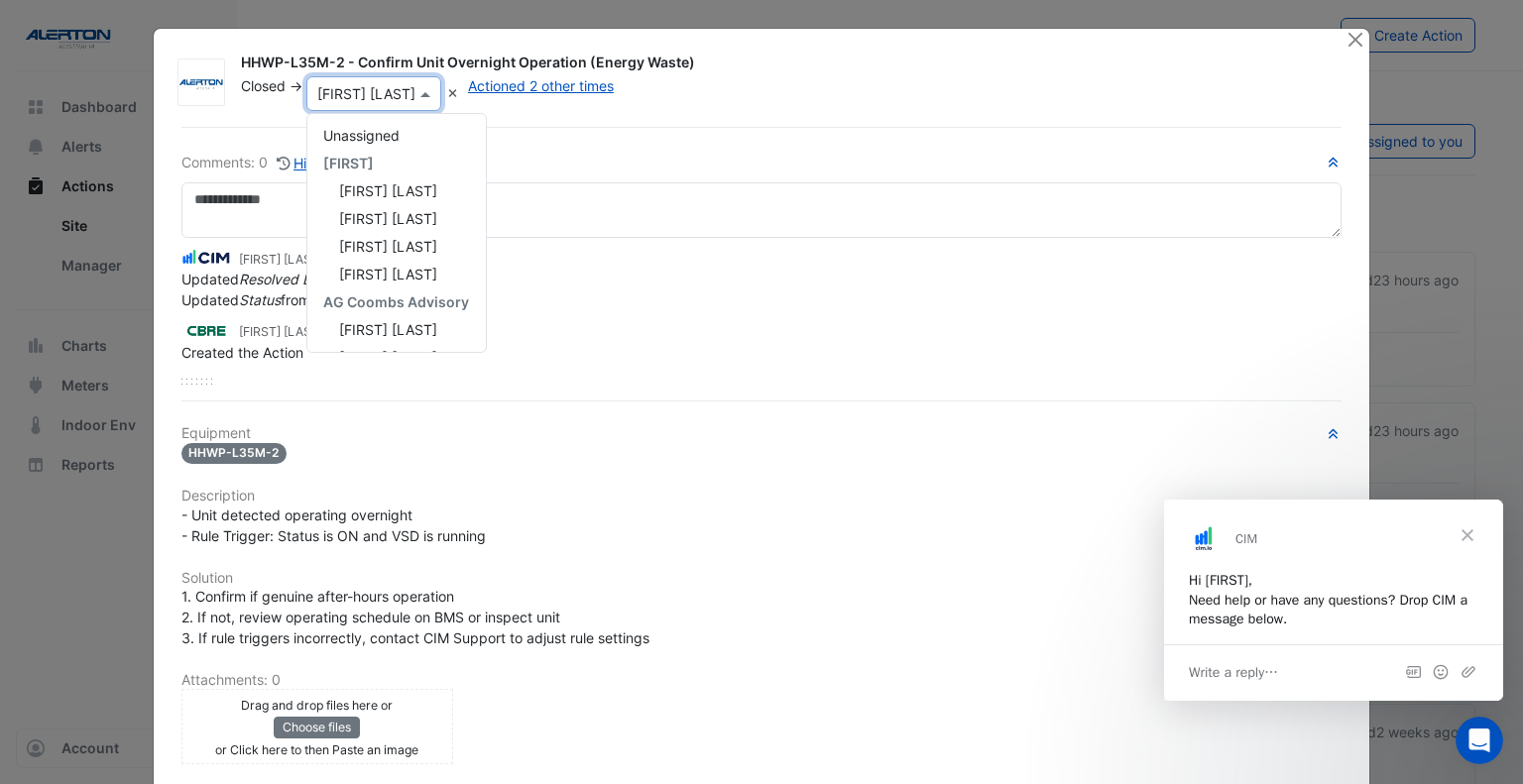 scroll, scrollTop: 285, scrollLeft: 0, axis: vertical 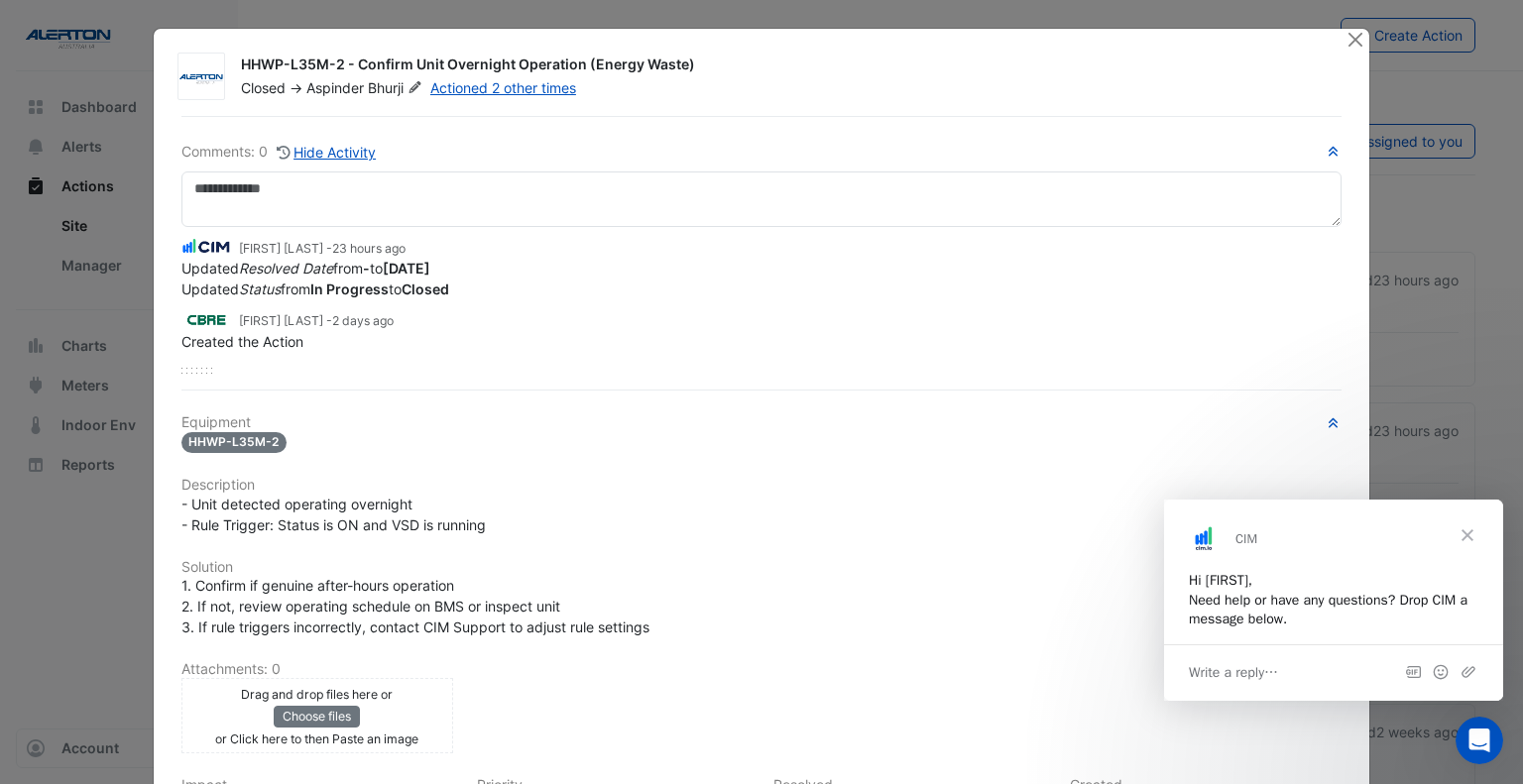 drag, startPoint x: 528, startPoint y: 260, endPoint x: 399, endPoint y: 262, distance: 129.0155 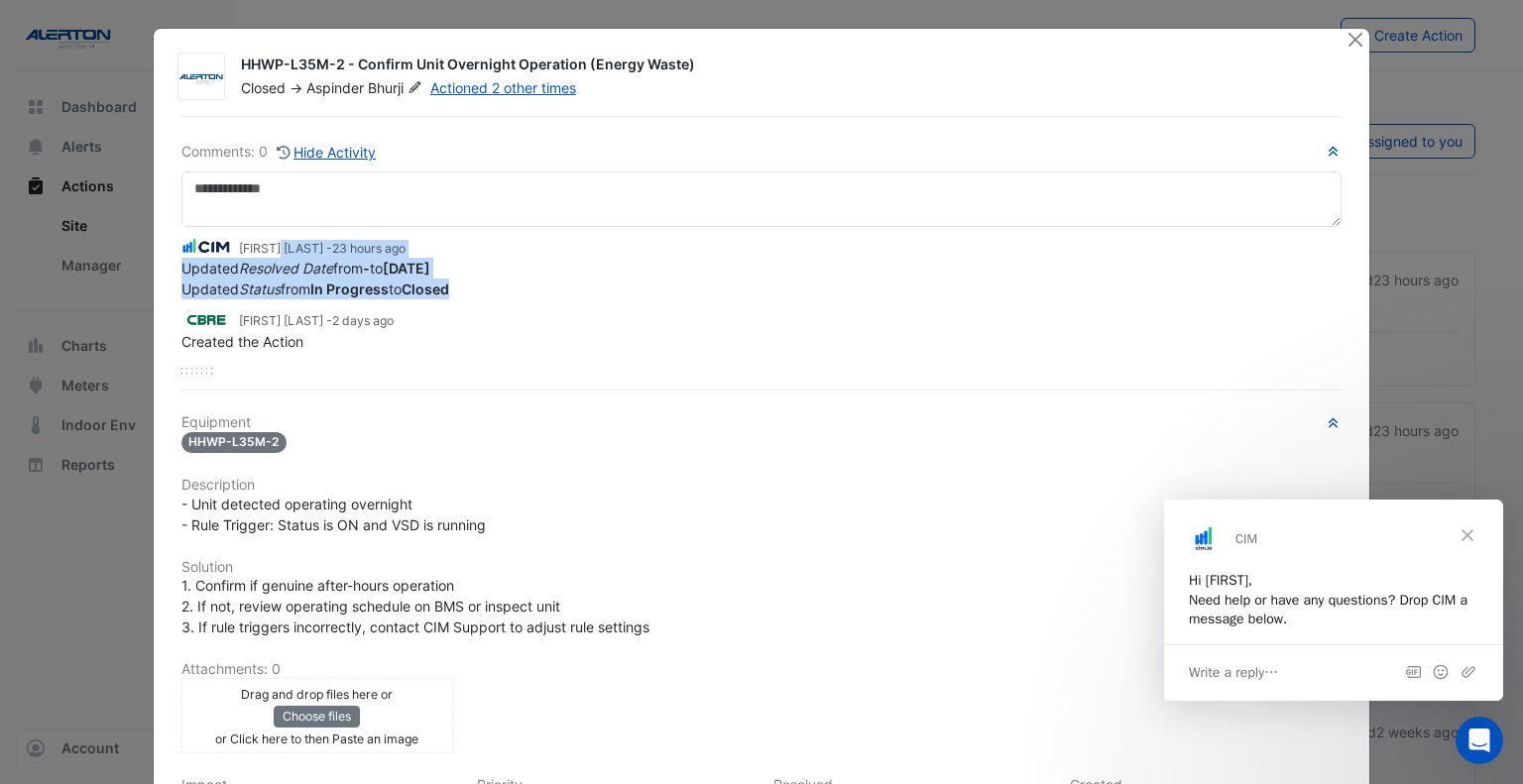 drag, startPoint x: 229, startPoint y: 247, endPoint x: 520, endPoint y: 285, distance: 293.47061 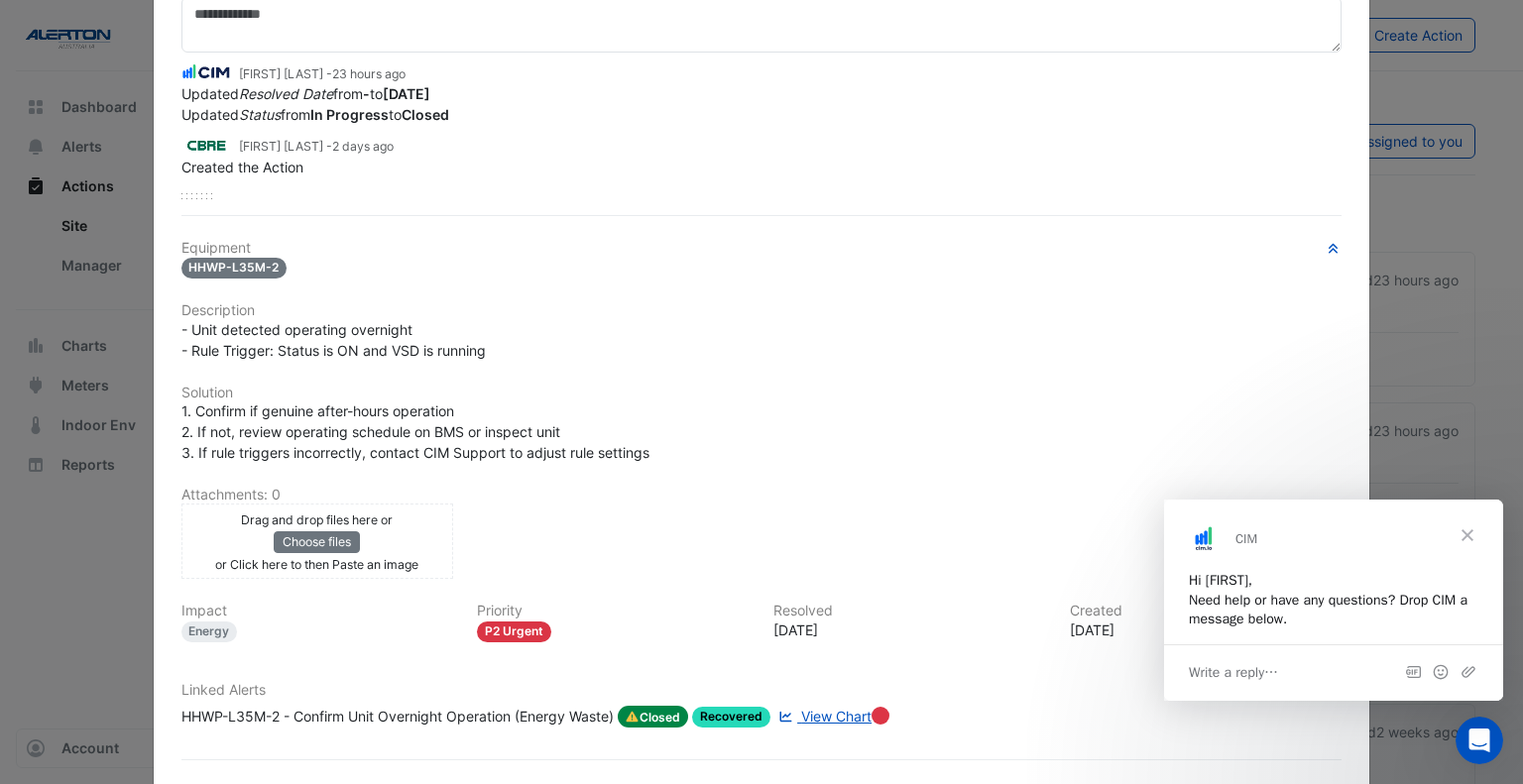 scroll, scrollTop: 176, scrollLeft: 0, axis: vertical 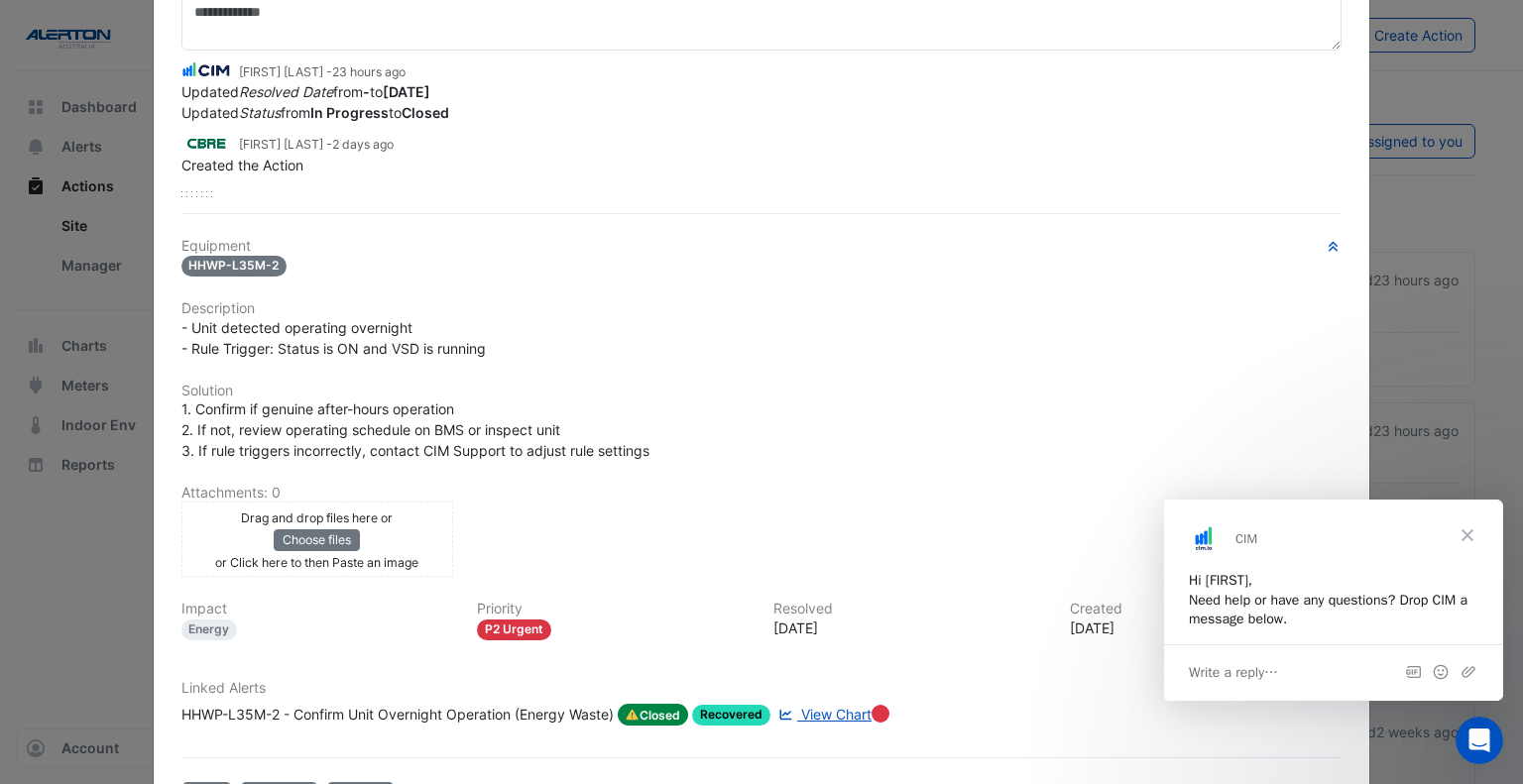 click at bounding box center [1467, 535] 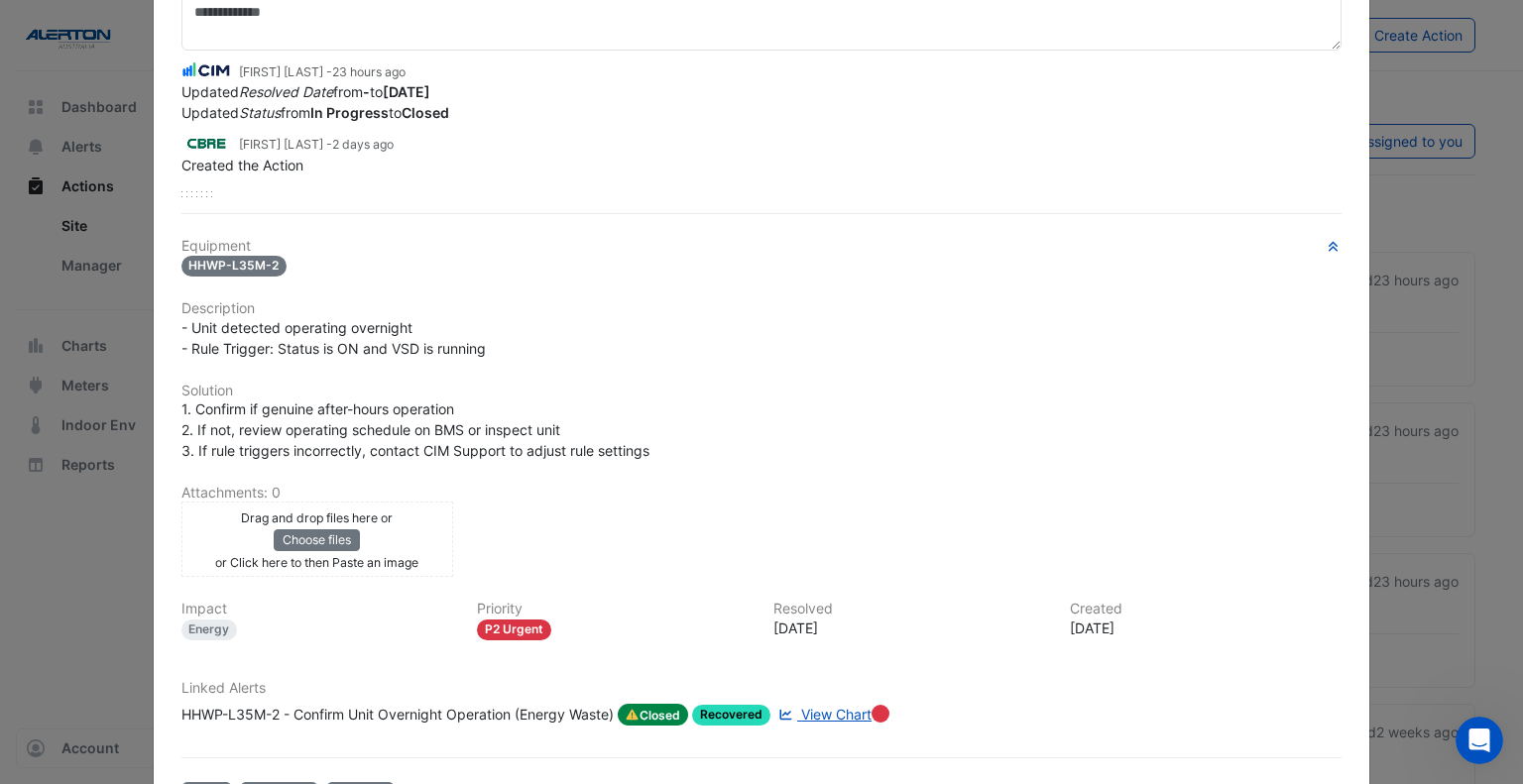scroll, scrollTop: 0, scrollLeft: 0, axis: both 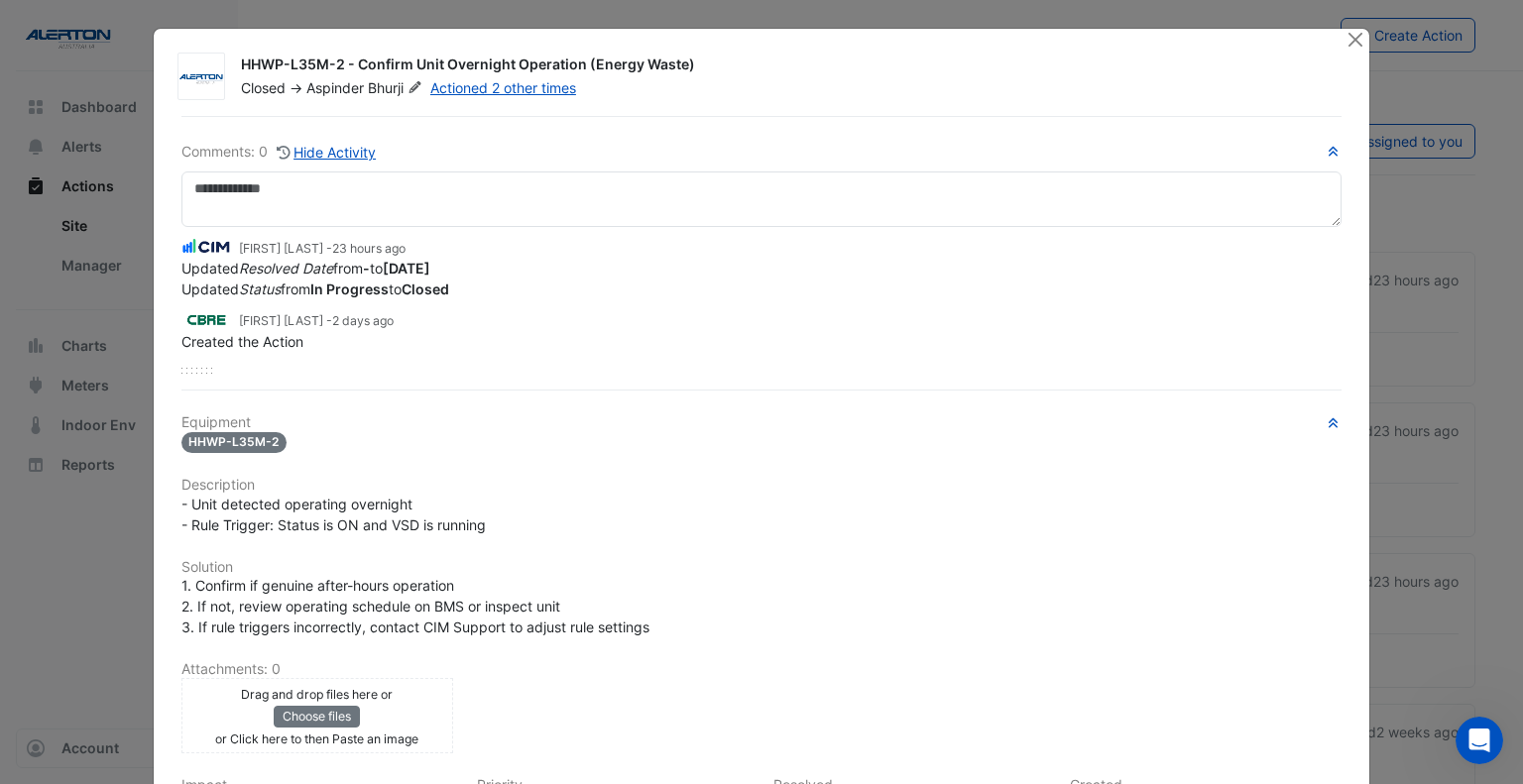 click on "[UNIT] - Confirm Unit Overnight Operation (Energy Waste)
Closed
->
[FIRST]
[LAST]
Actioned 2 other times
Comments: 0
Hide Activity" 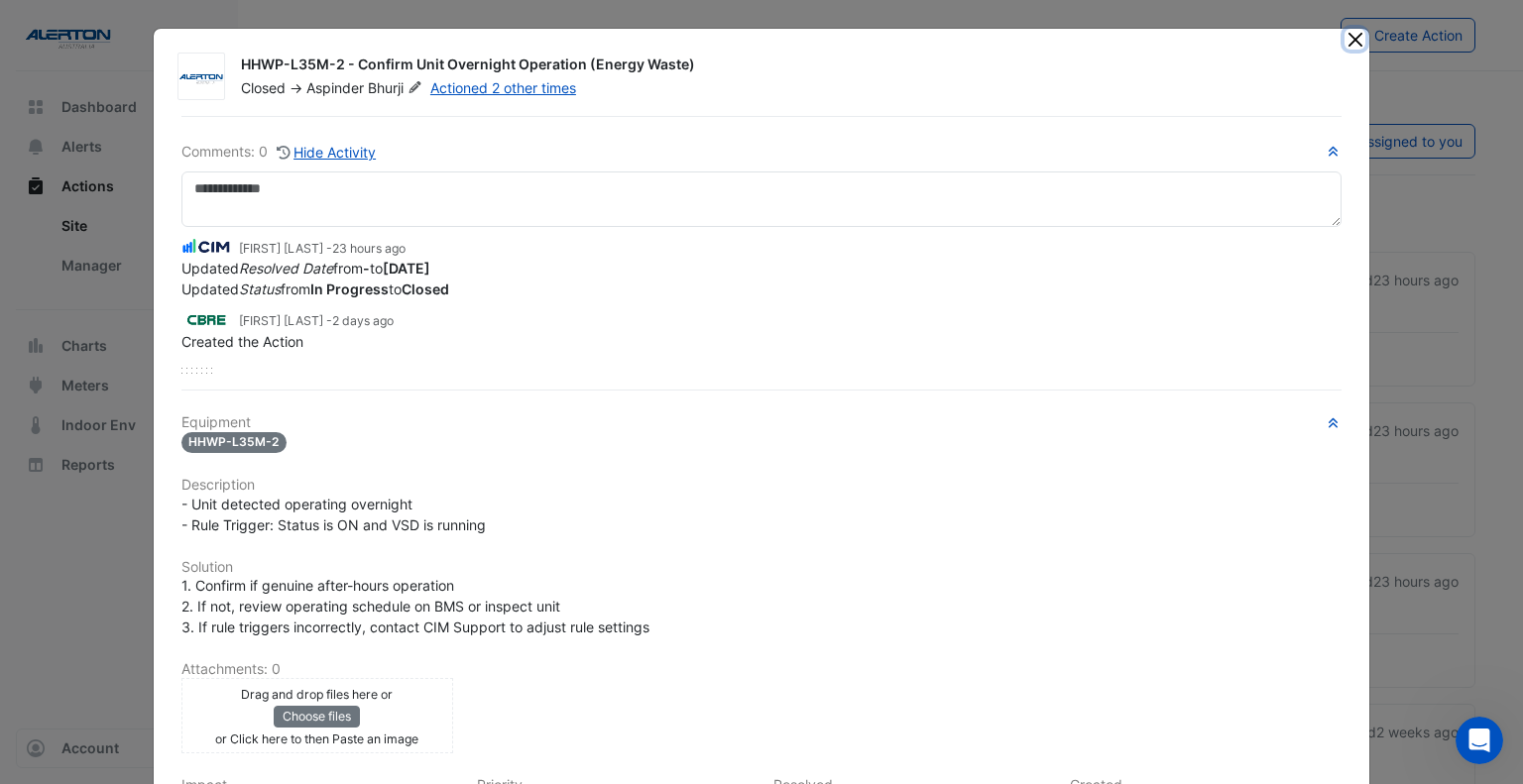 click 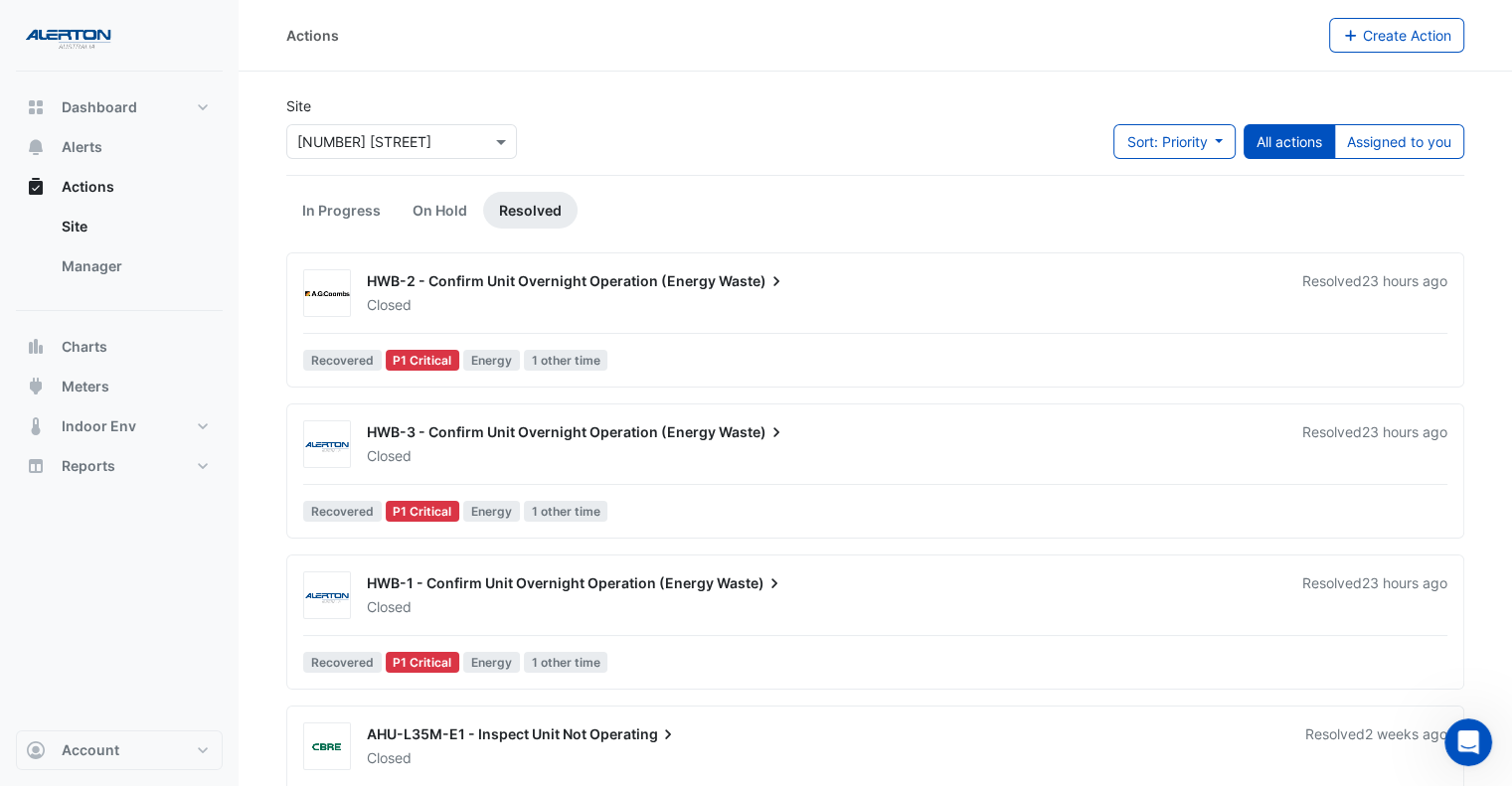 click 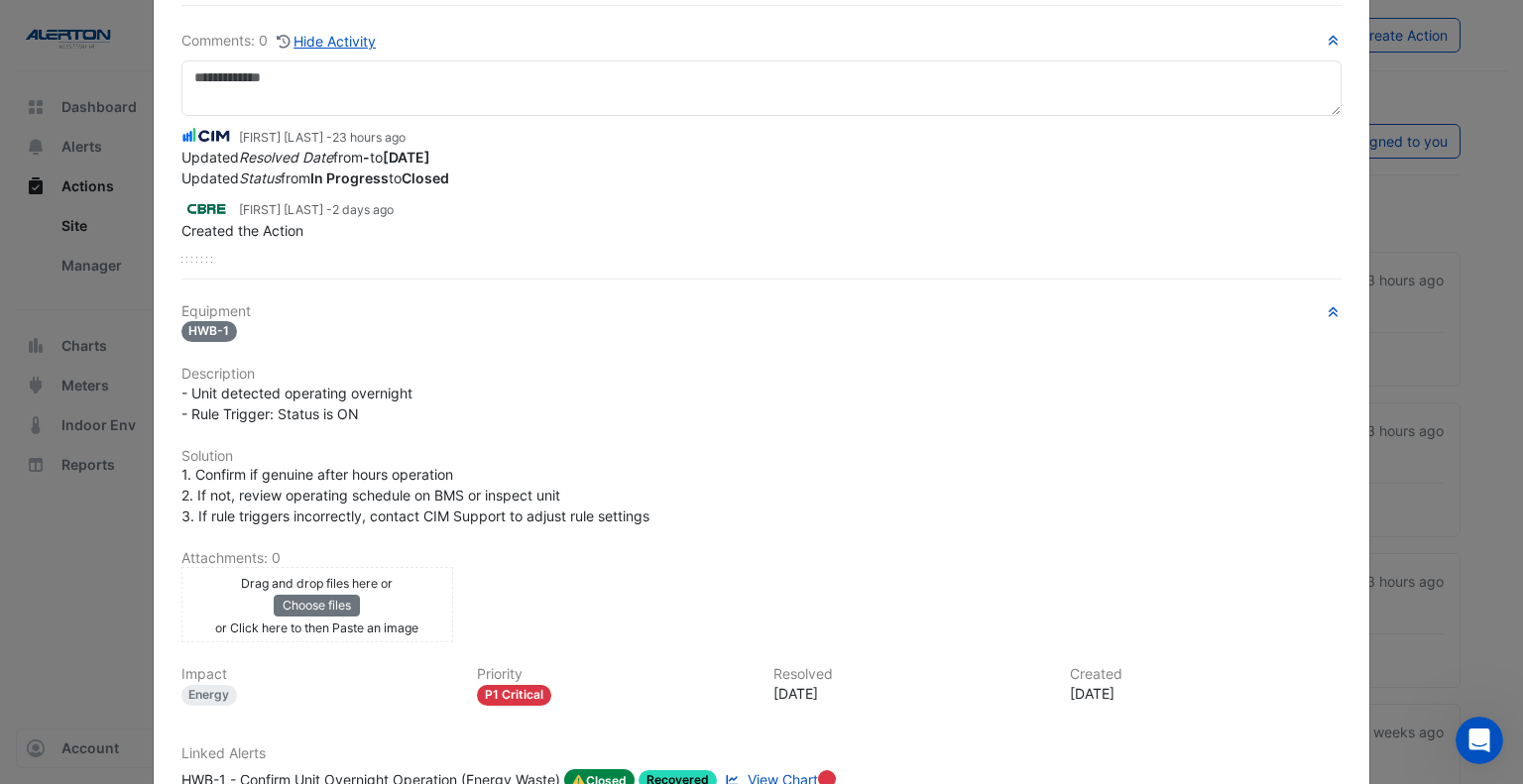 scroll, scrollTop: 245, scrollLeft: 0, axis: vertical 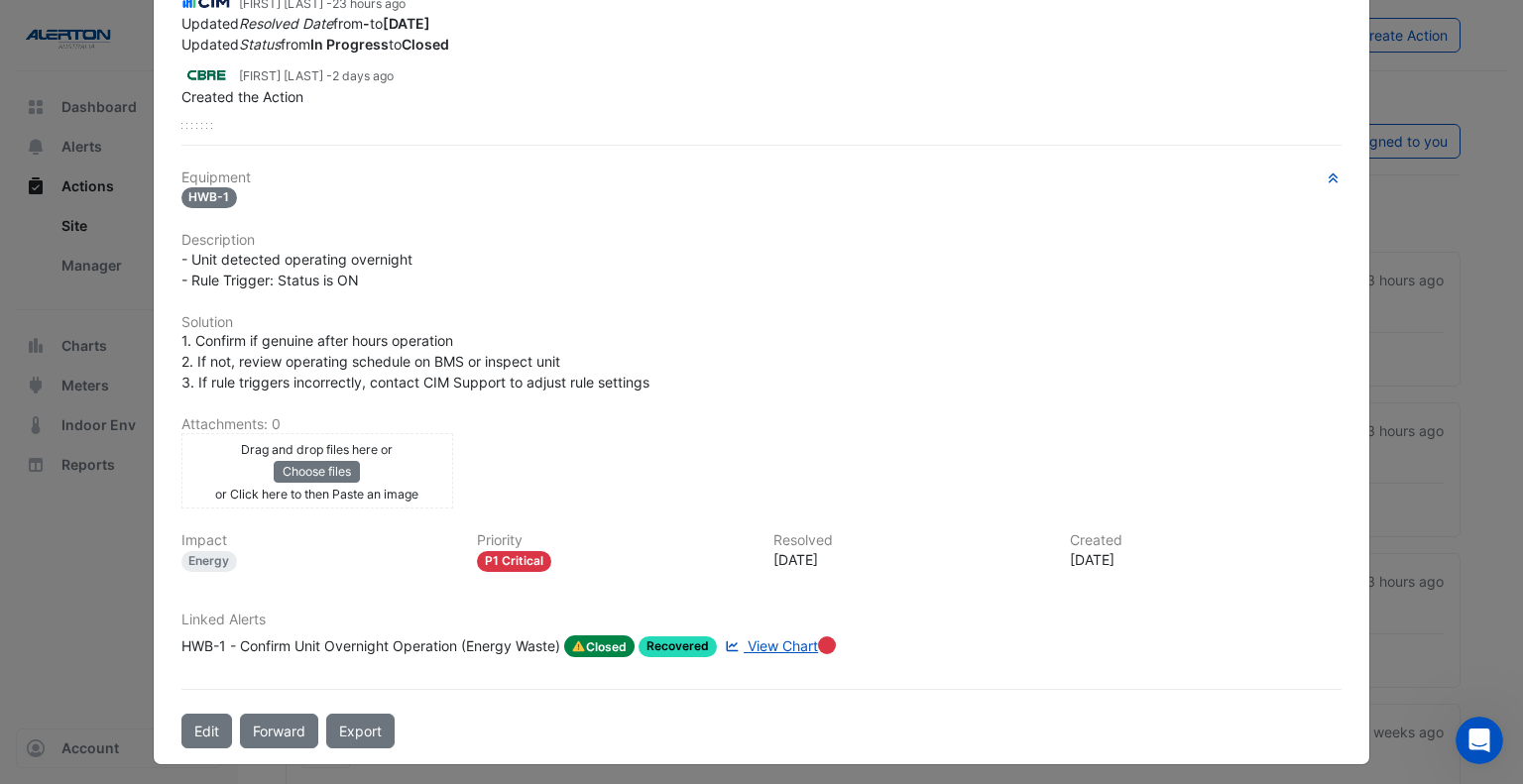 click on "View Chart" 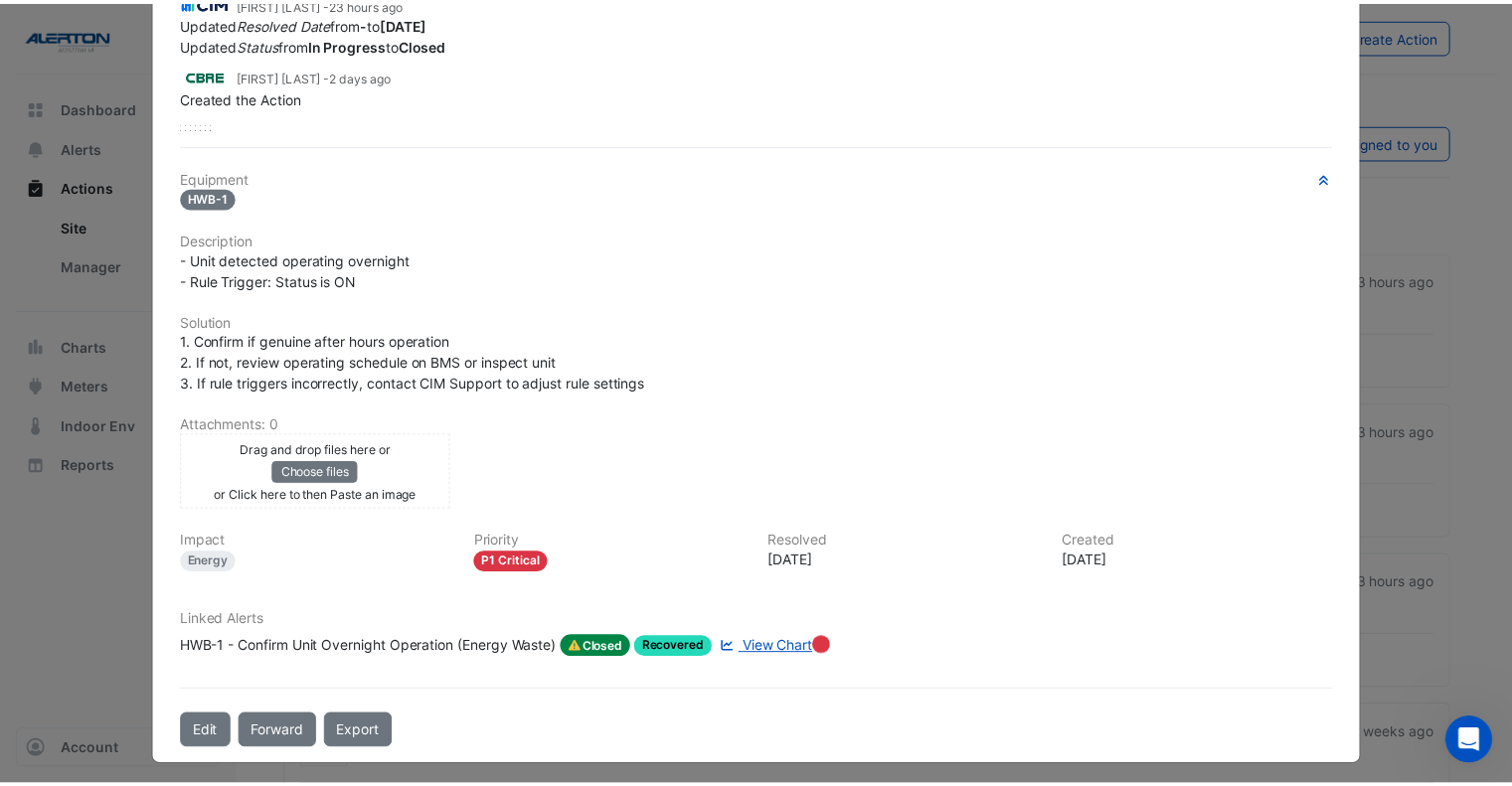 scroll, scrollTop: 0, scrollLeft: 0, axis: both 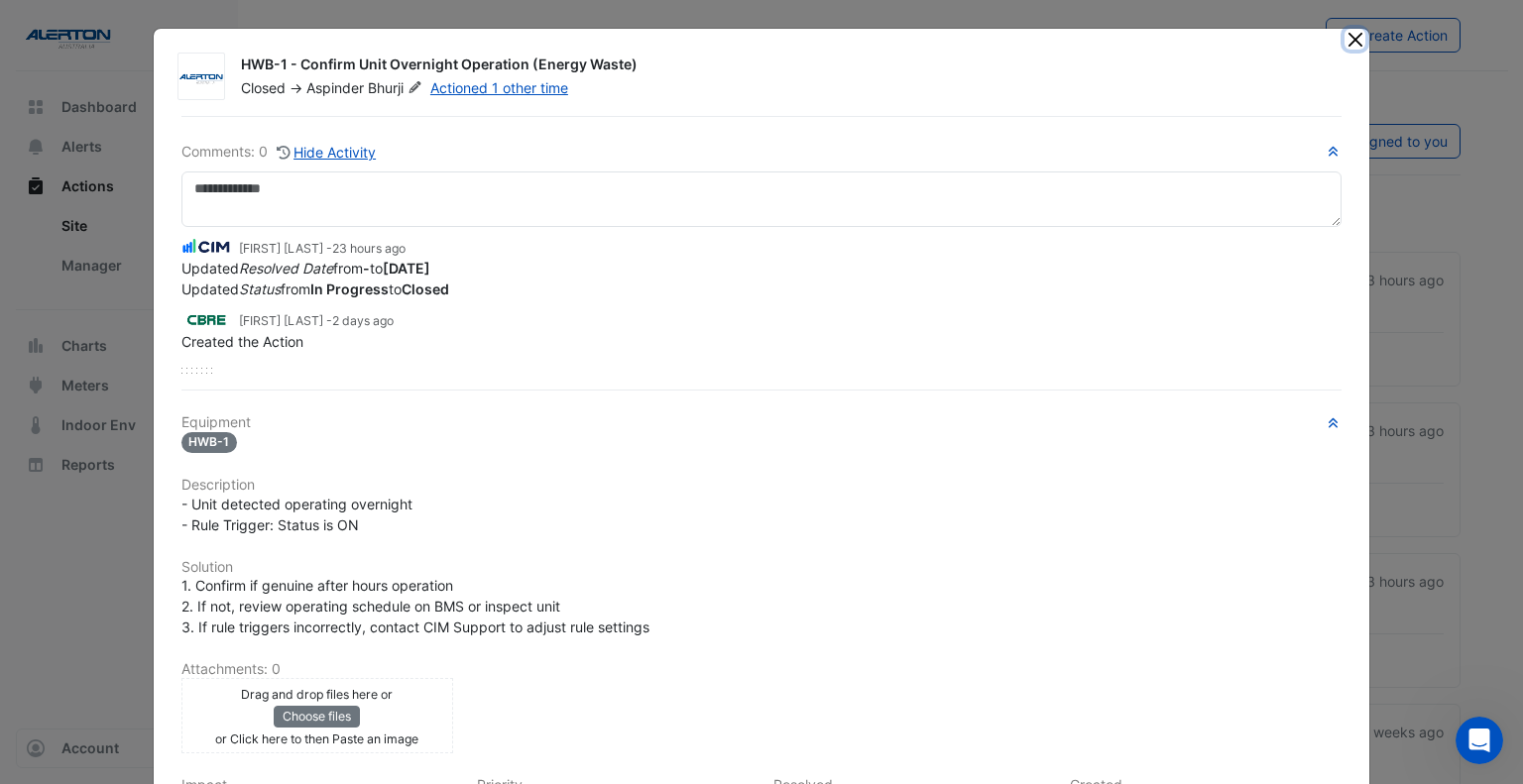 click 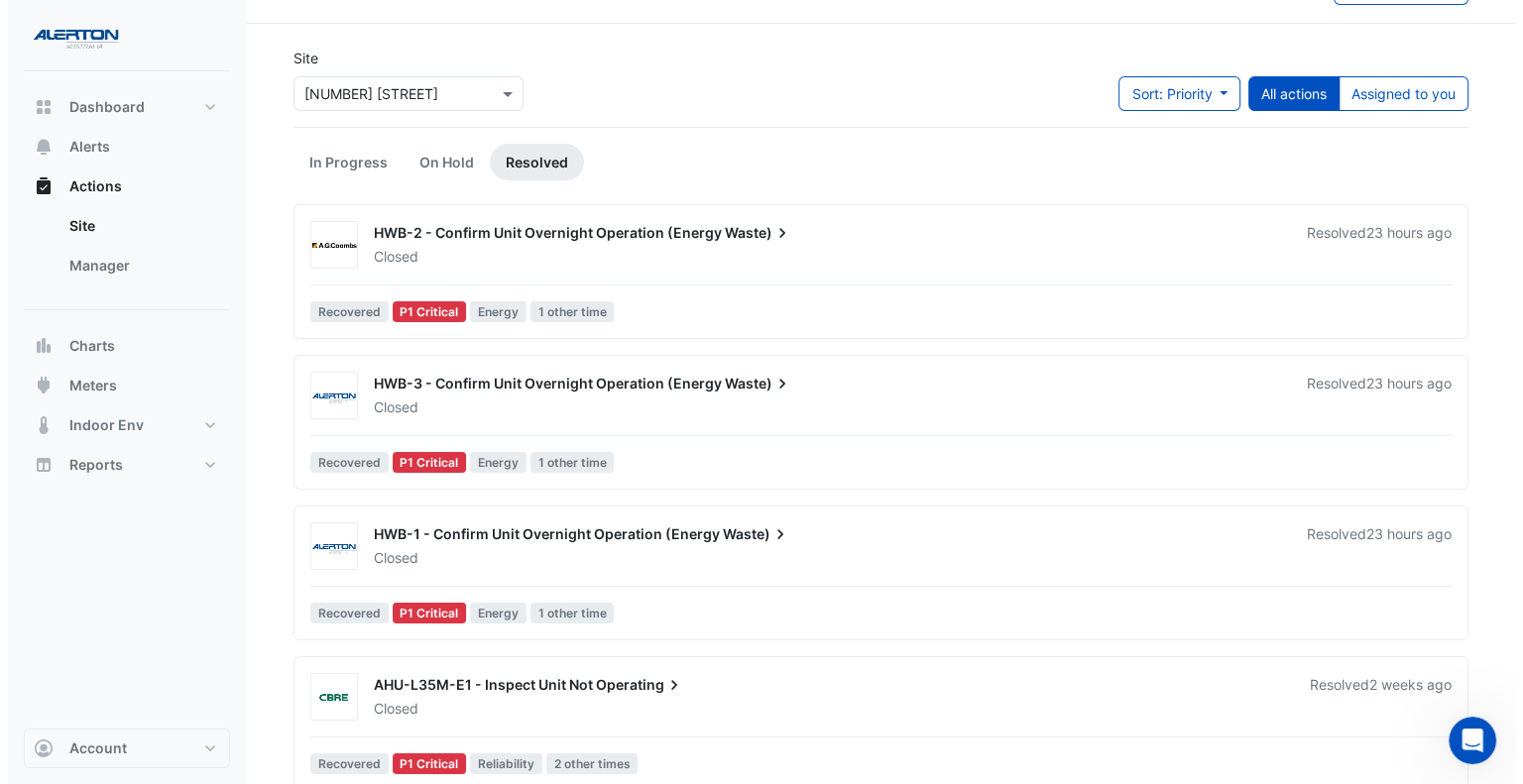 scroll, scrollTop: 56, scrollLeft: 0, axis: vertical 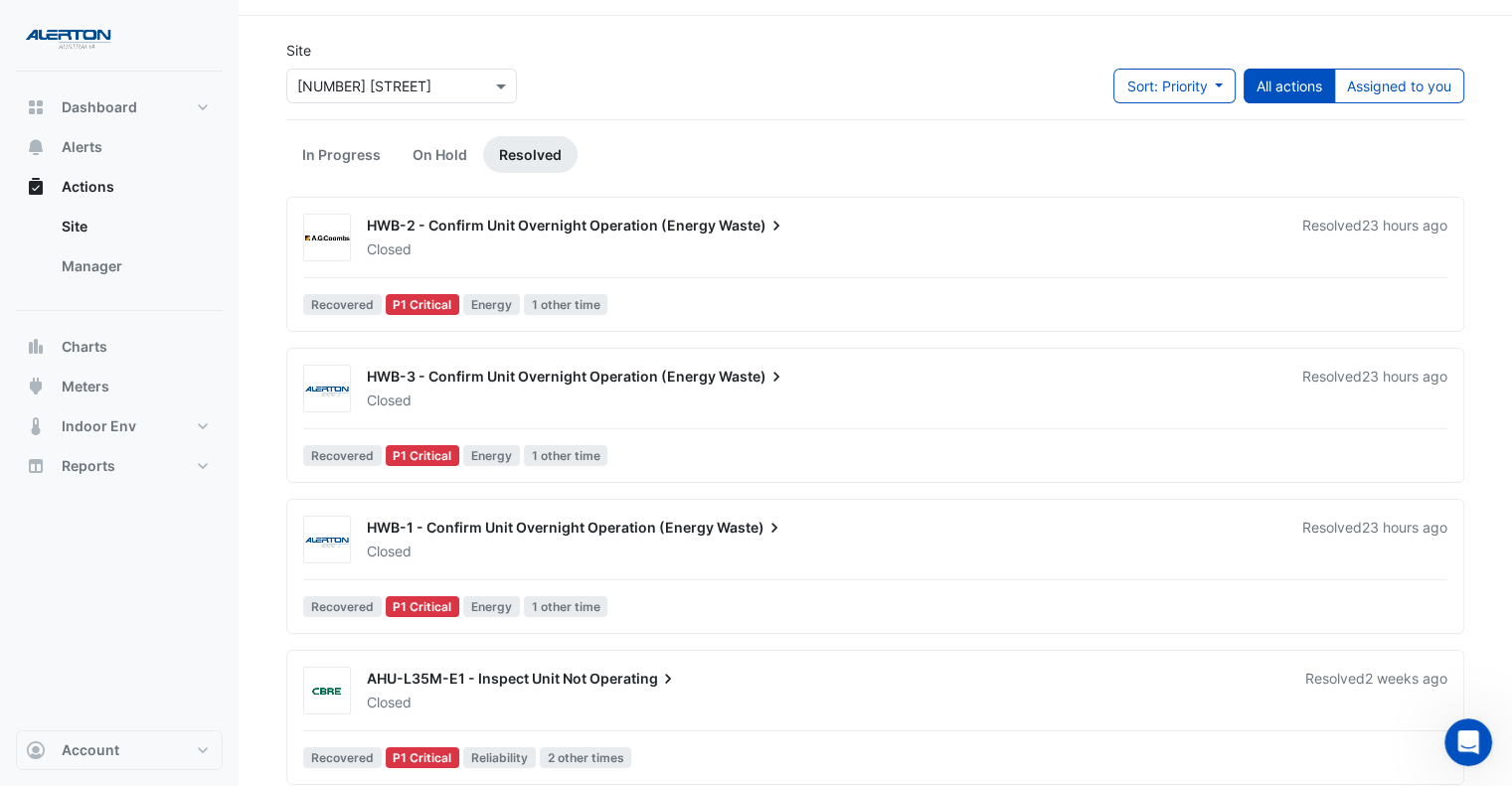 click on "Closed" at bounding box center (822, 249) 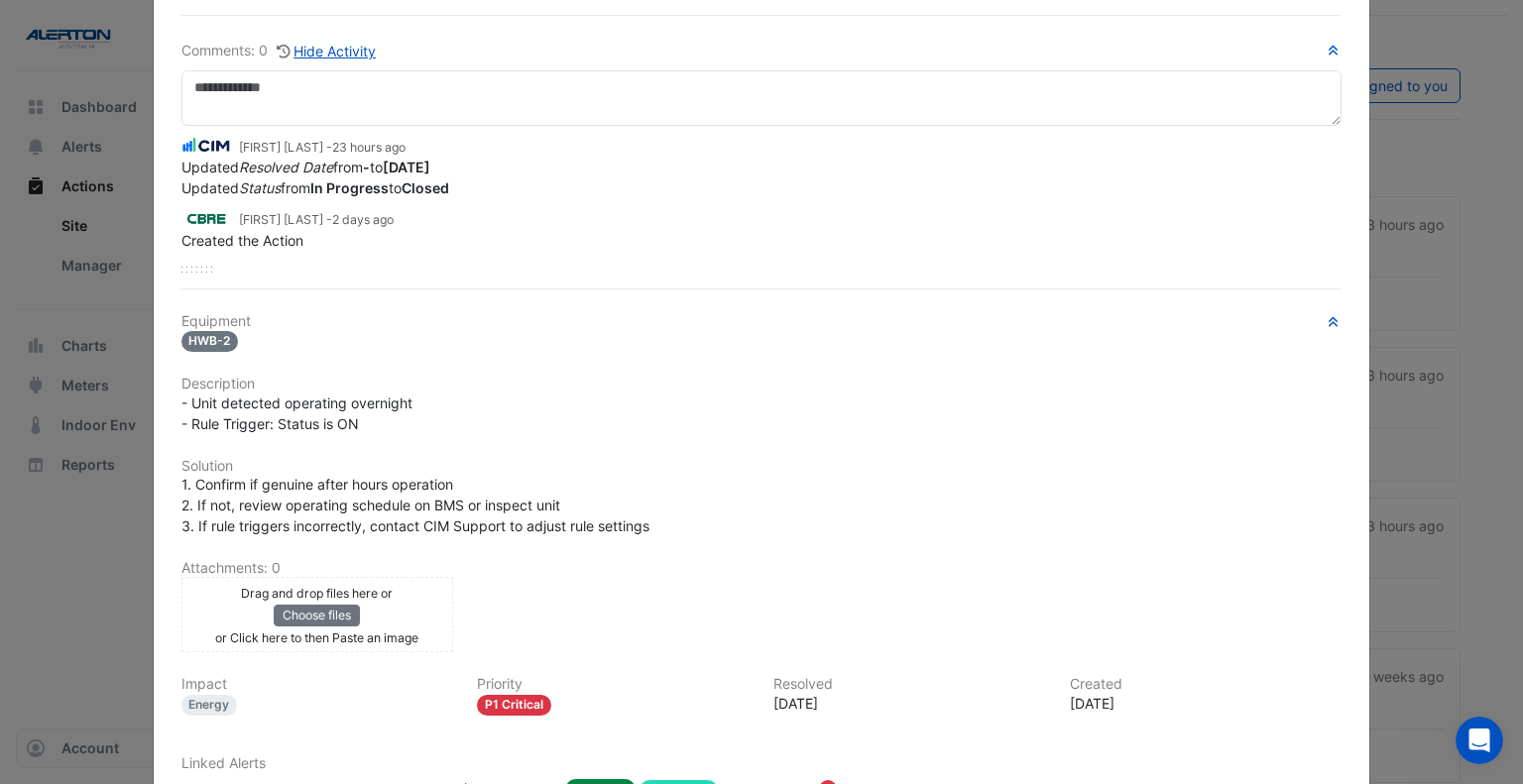 scroll, scrollTop: 99, scrollLeft: 0, axis: vertical 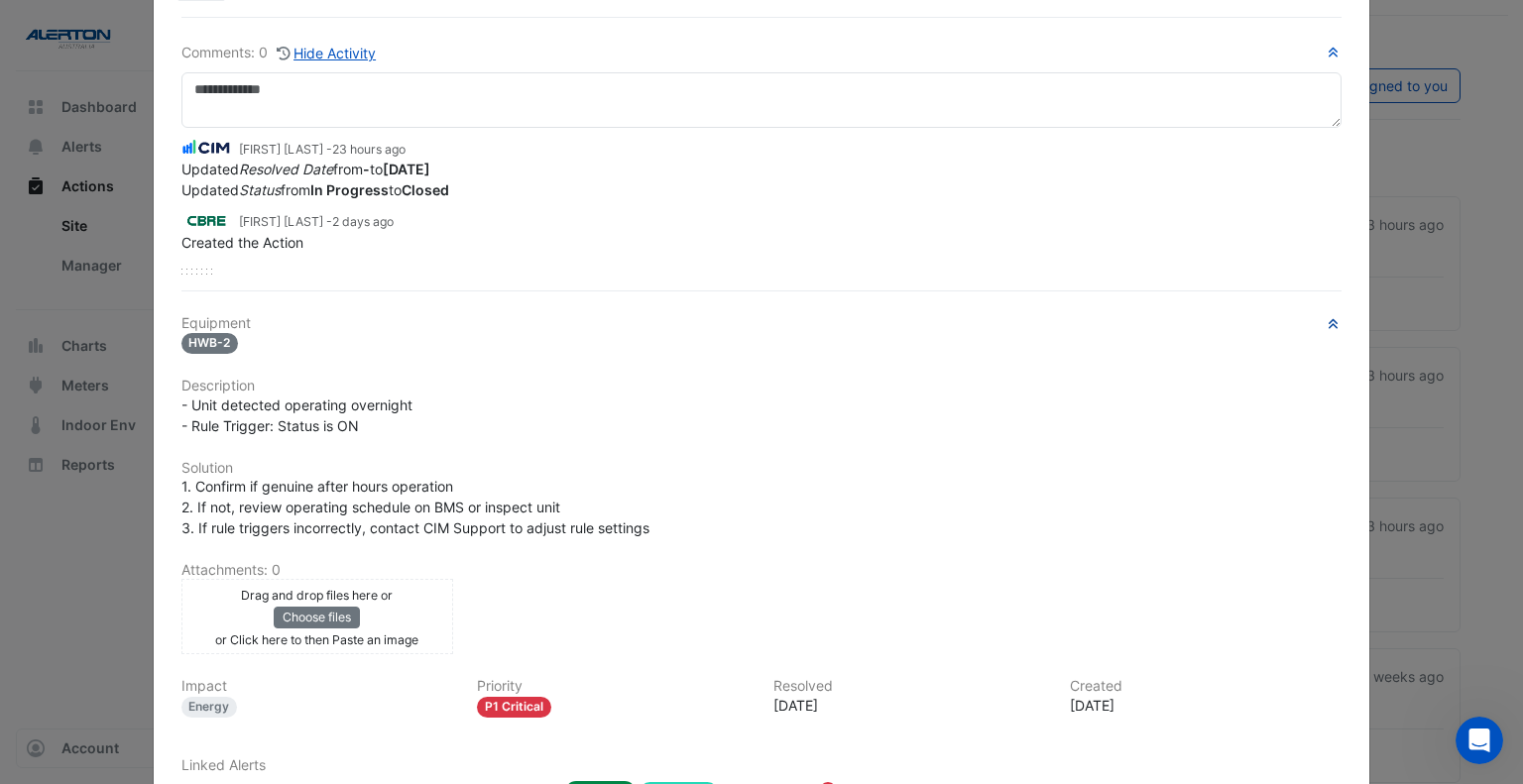 click 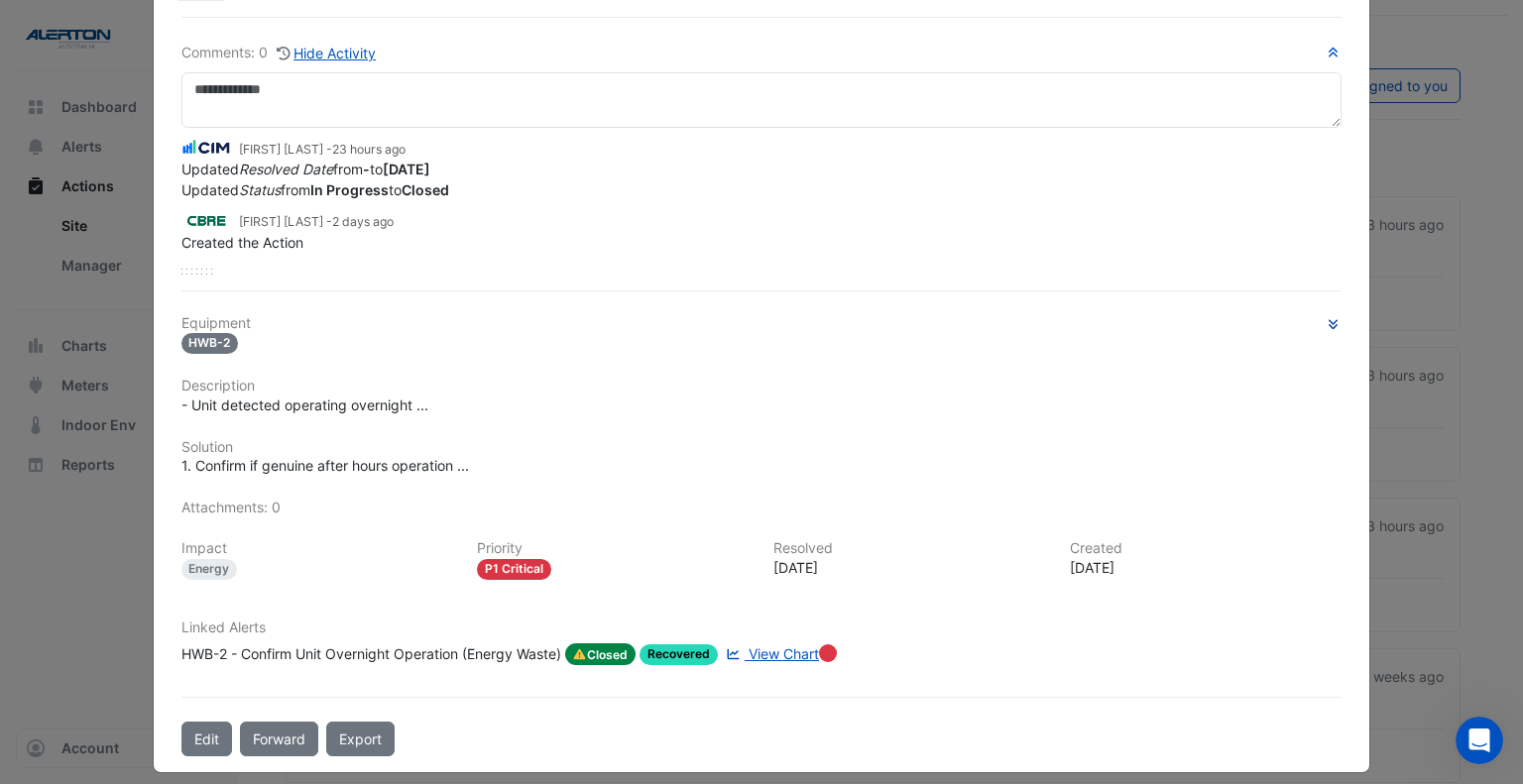 click 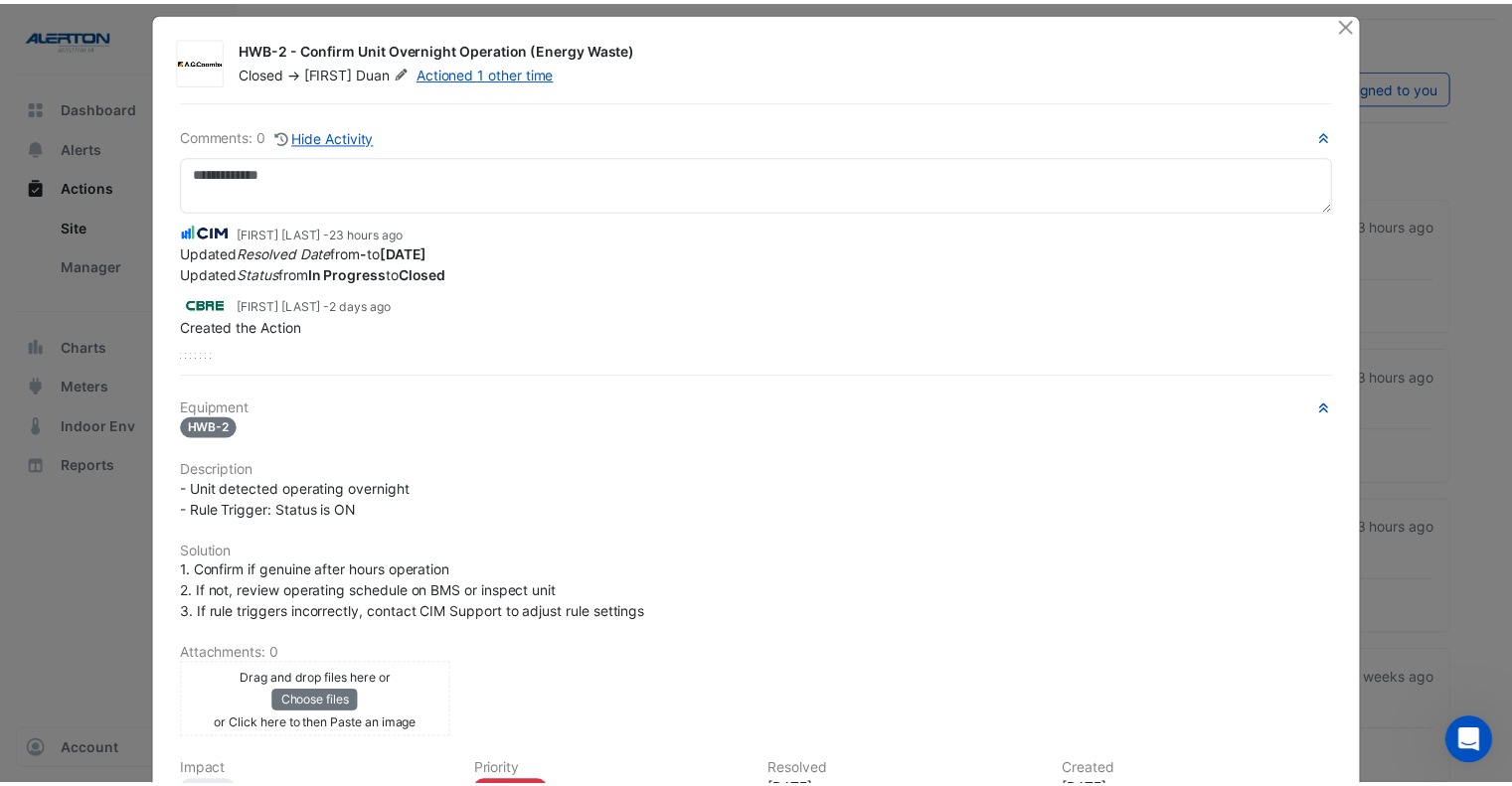 scroll, scrollTop: 0, scrollLeft: 0, axis: both 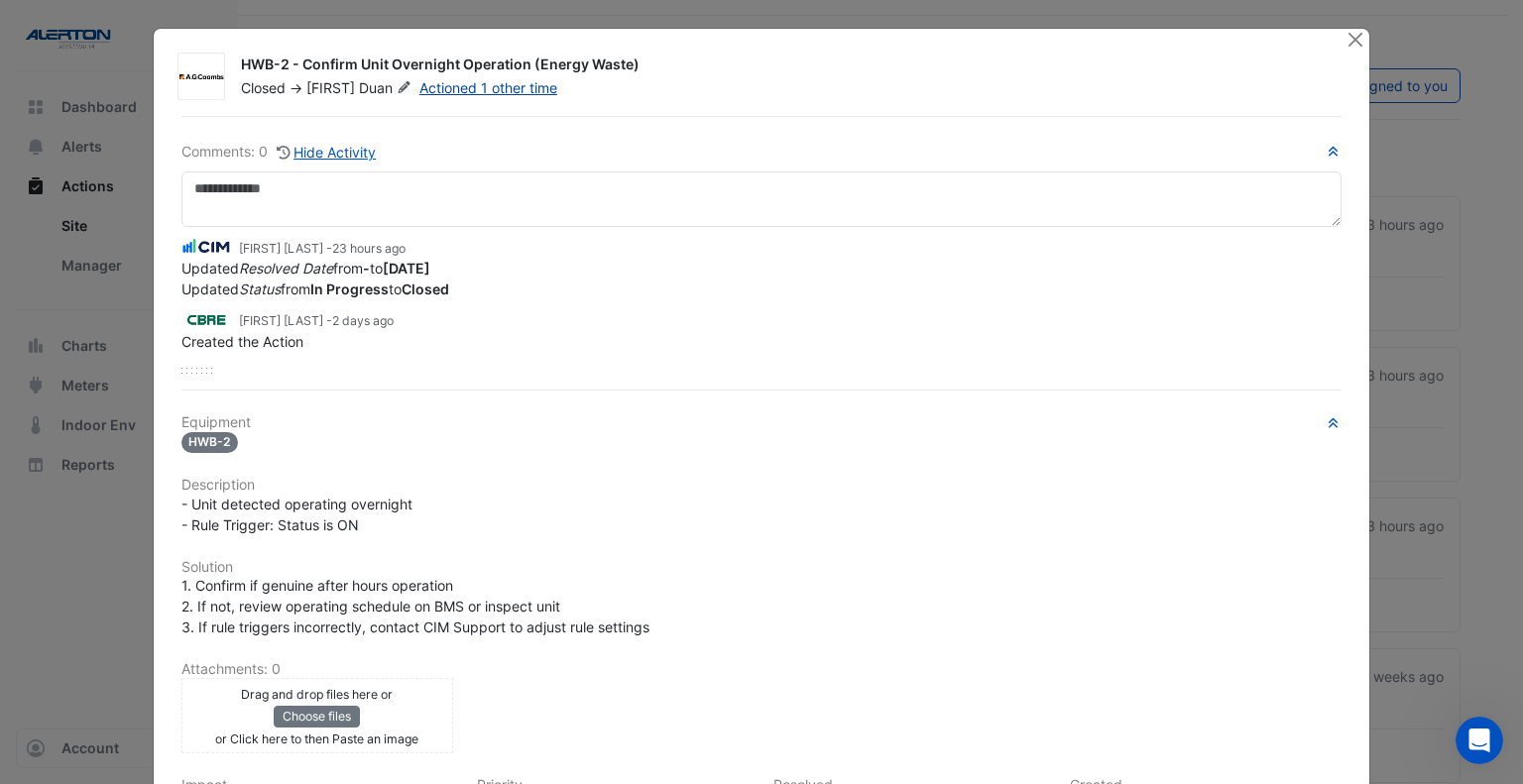 click on "Actioned 1 other time" 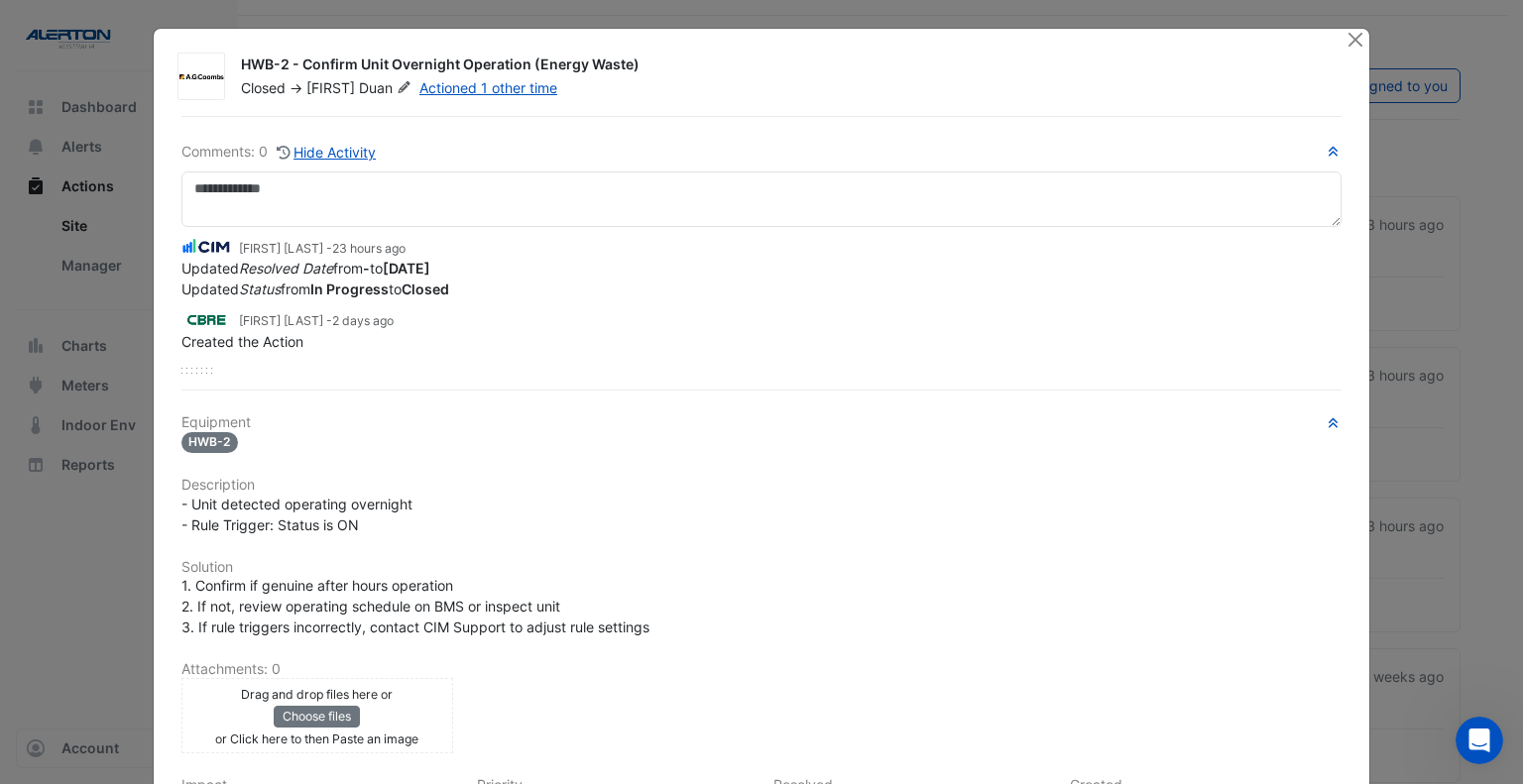 click on "HWB-2 - Confirm Unit Overnight Operation (Energy Waste)
Closed
->
[FIRST]
[LAST]
Actioned 1 other time
Comments: 0
Hide Activity" 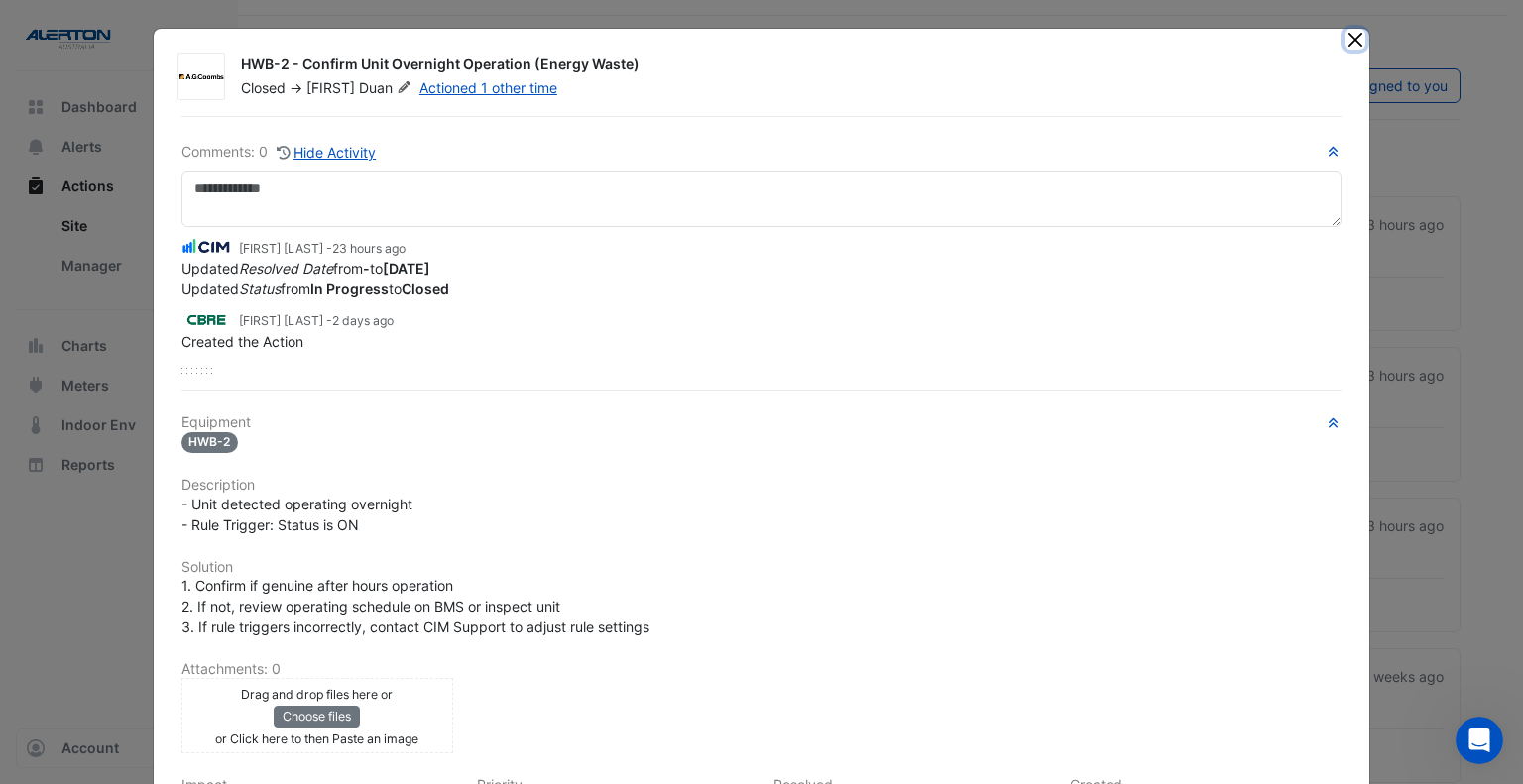 click 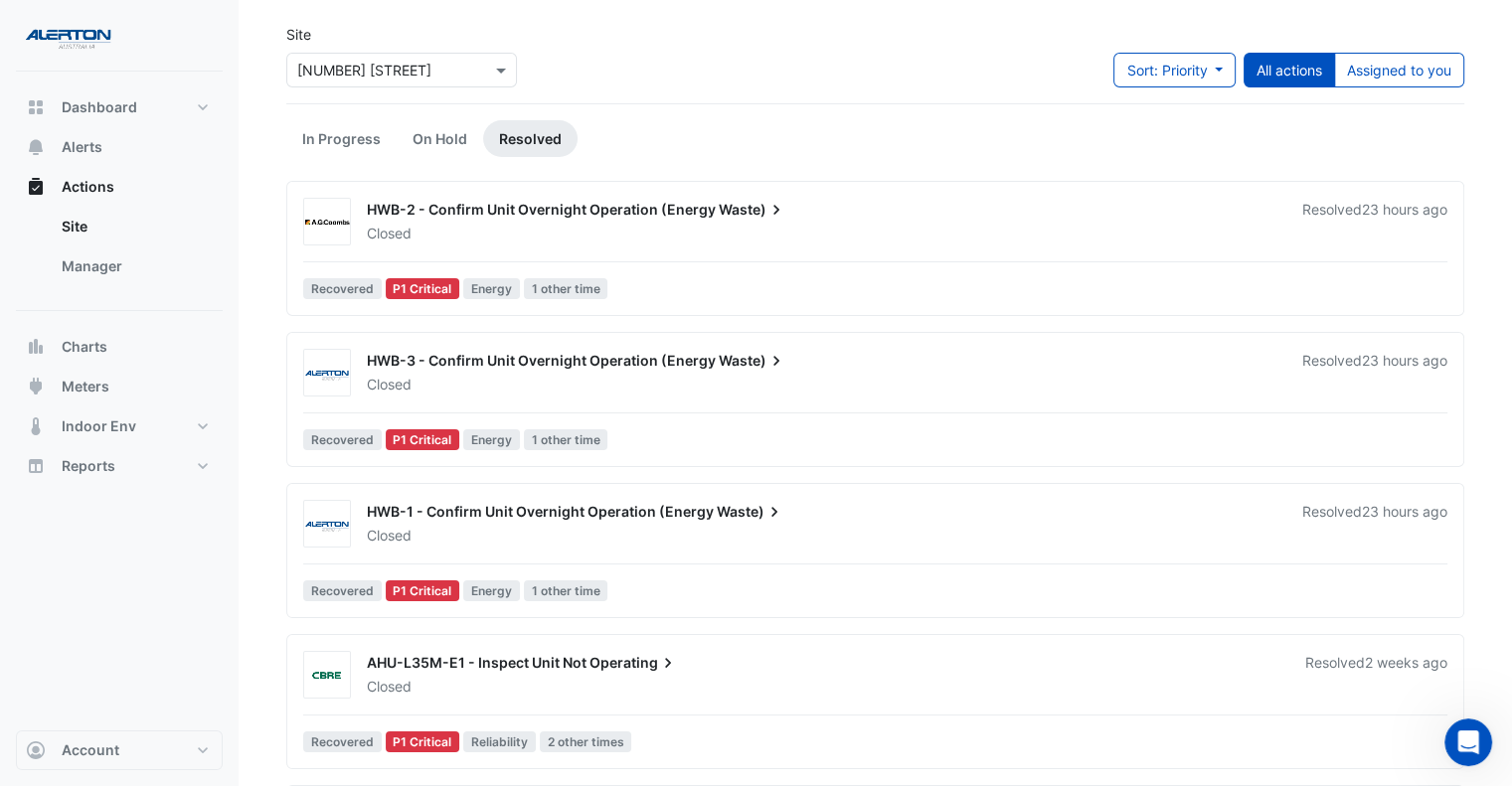 scroll, scrollTop: 0, scrollLeft: 0, axis: both 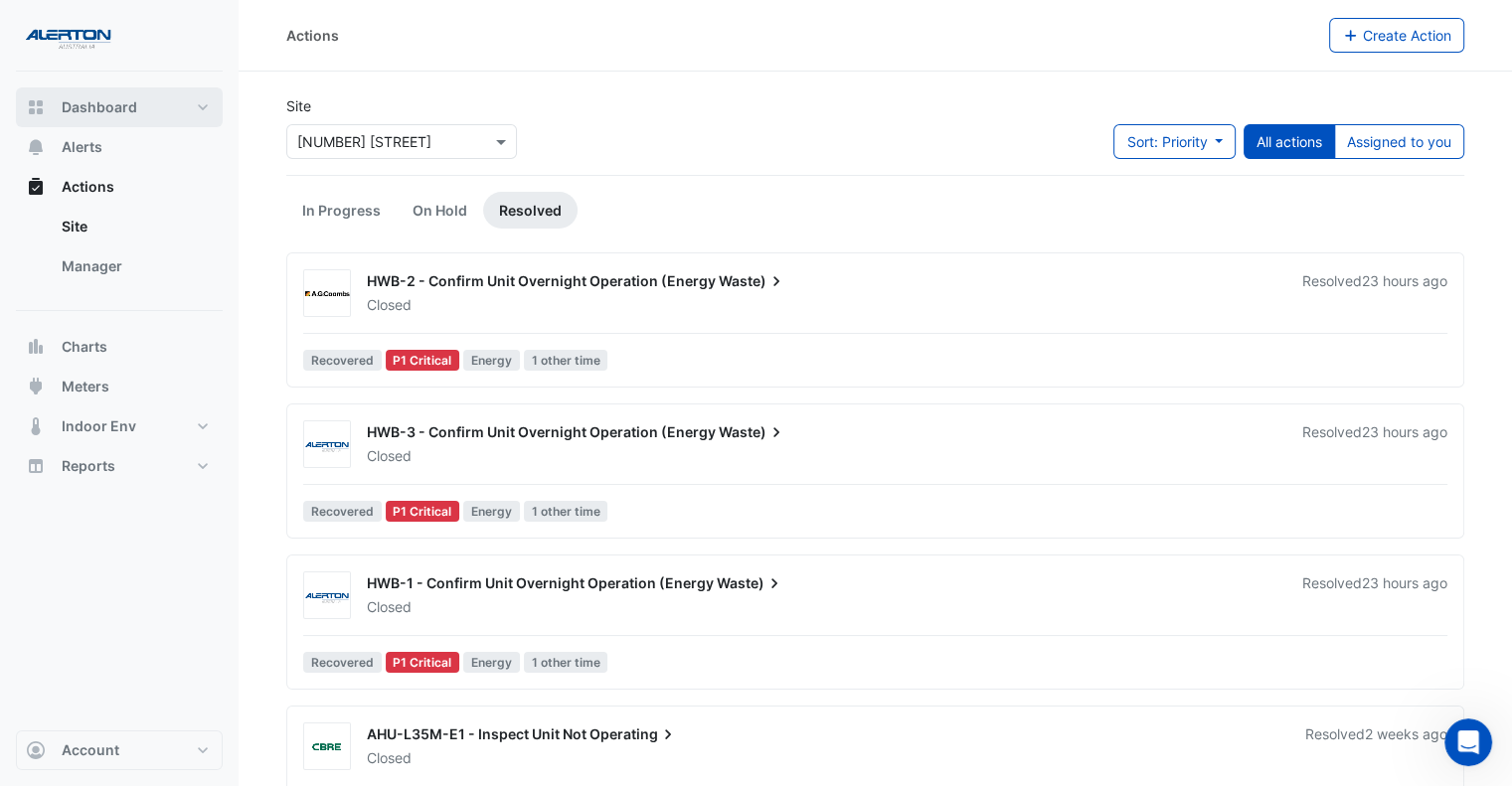 click on "Dashboard" at bounding box center [99, 107] 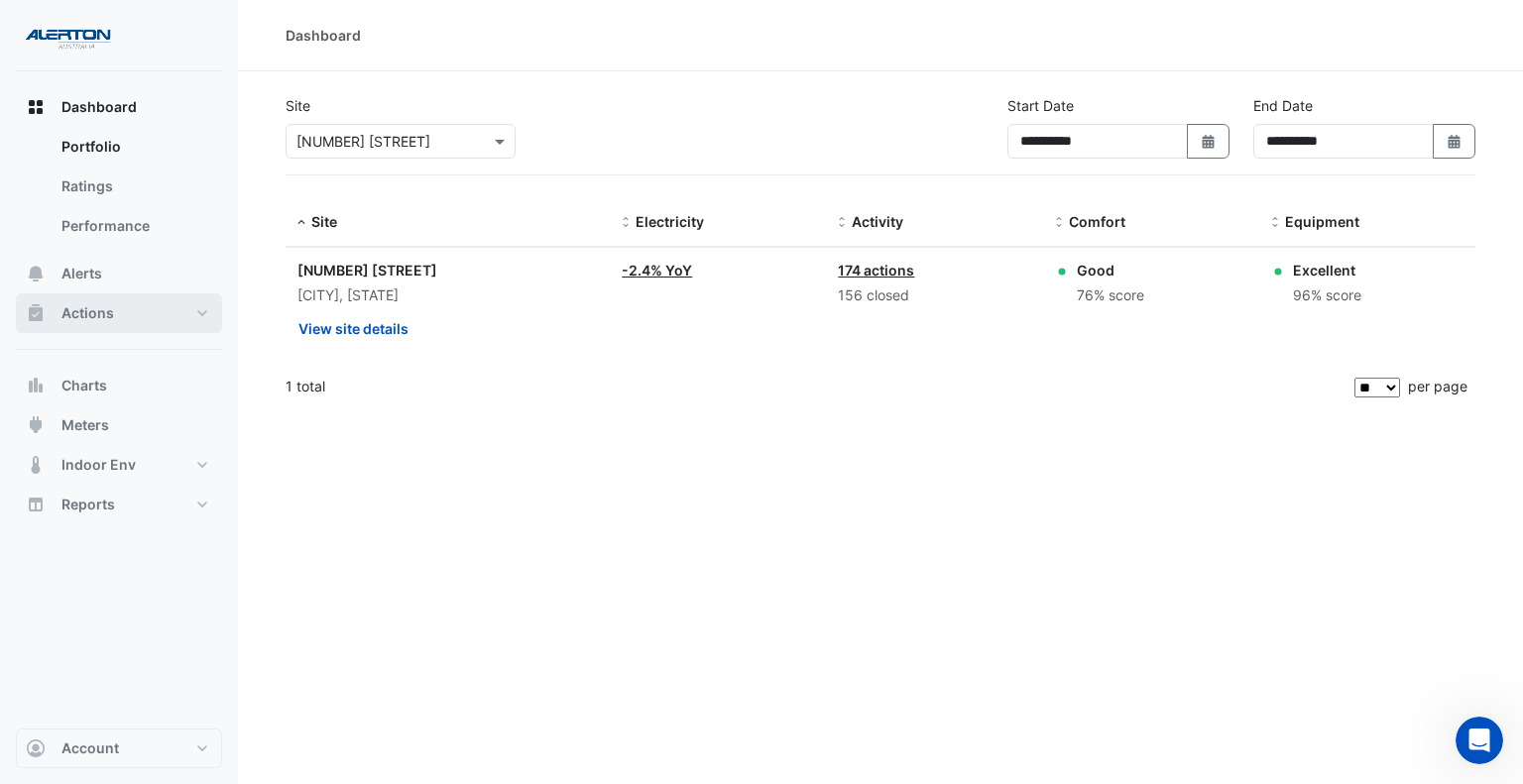 click on "Actions" at bounding box center (119, 313) 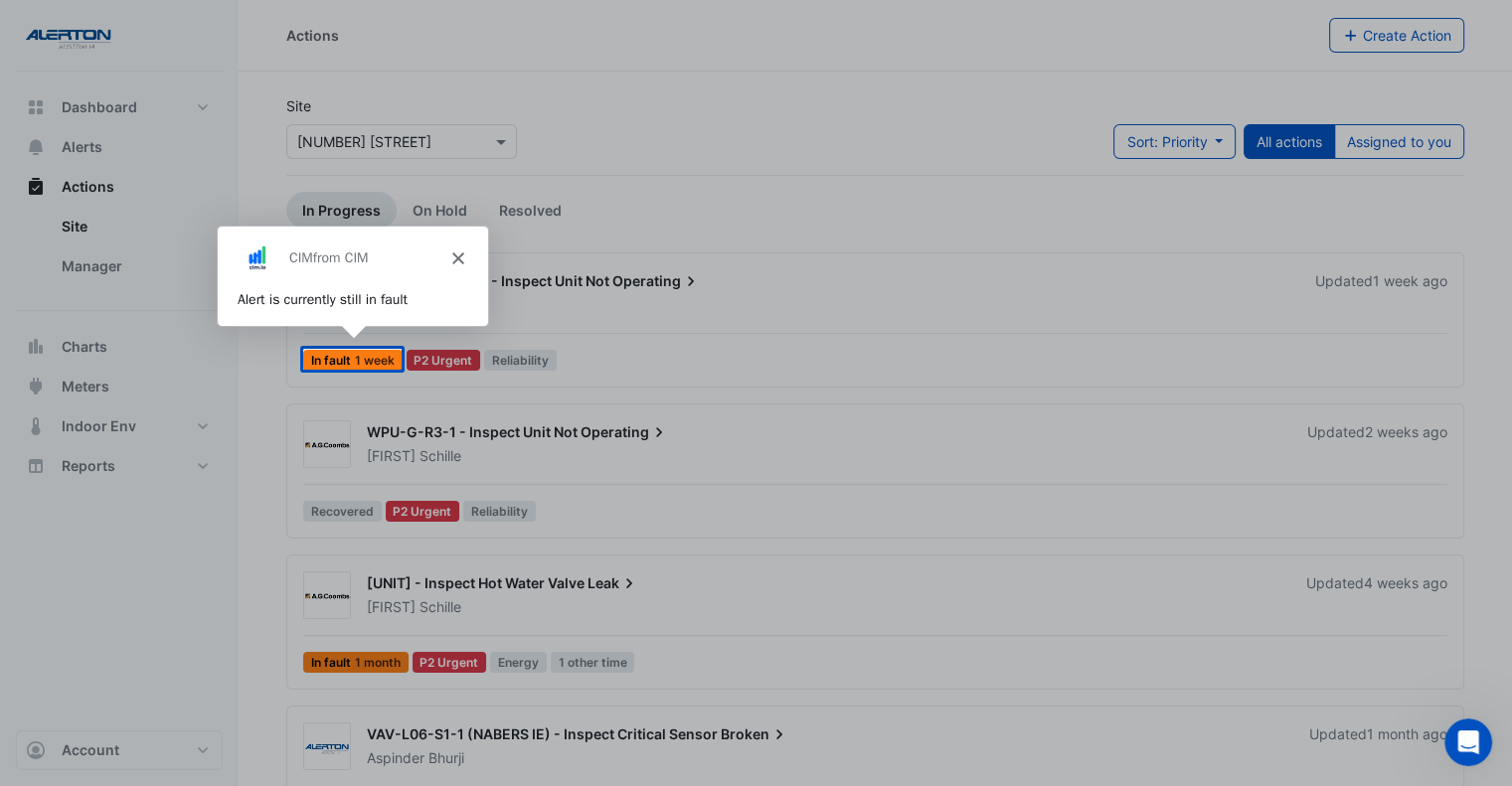 scroll, scrollTop: 0, scrollLeft: 0, axis: both 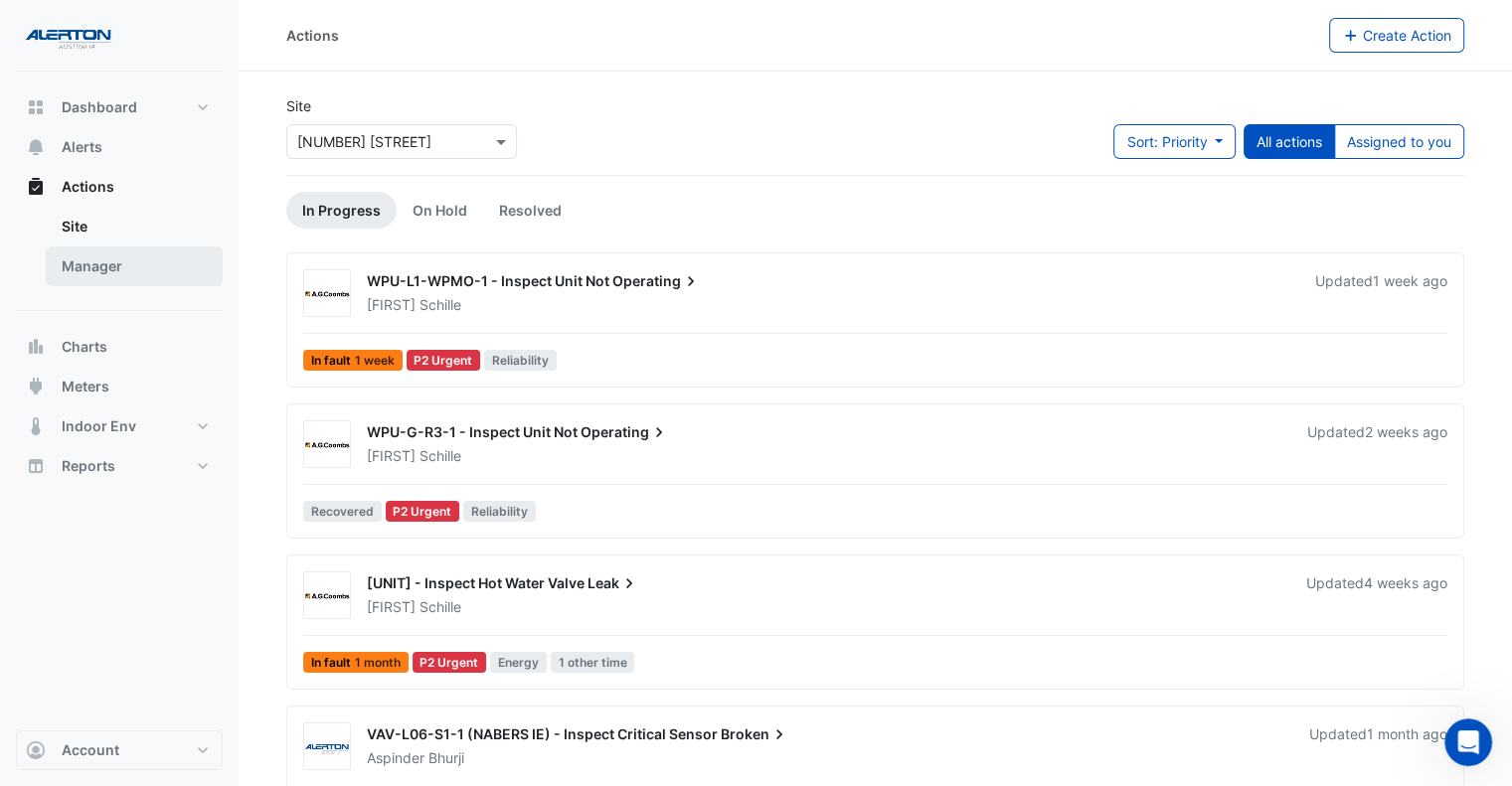 click on "Manager" at bounding box center [134, 266] 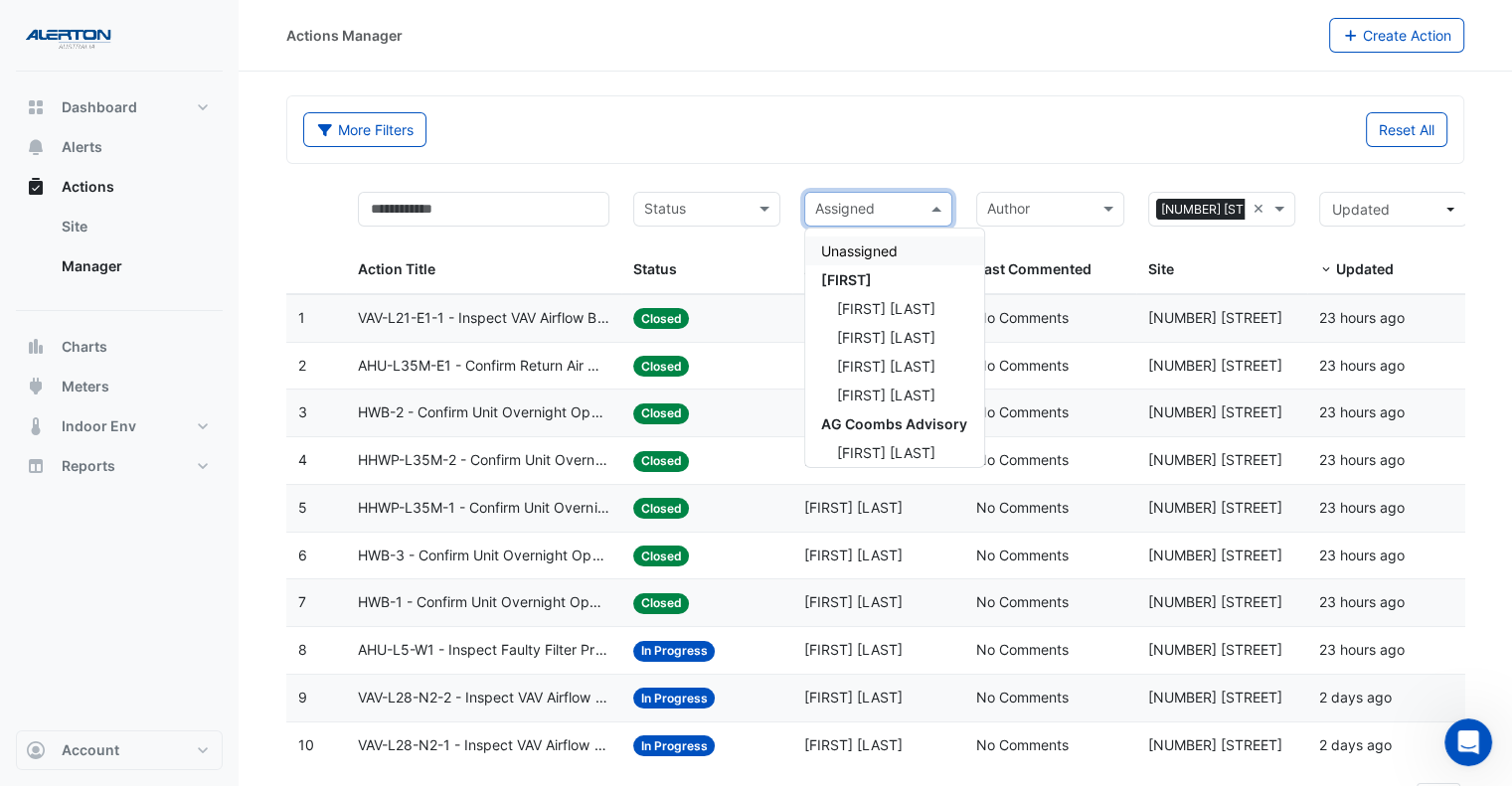 click at bounding box center (867, 211) 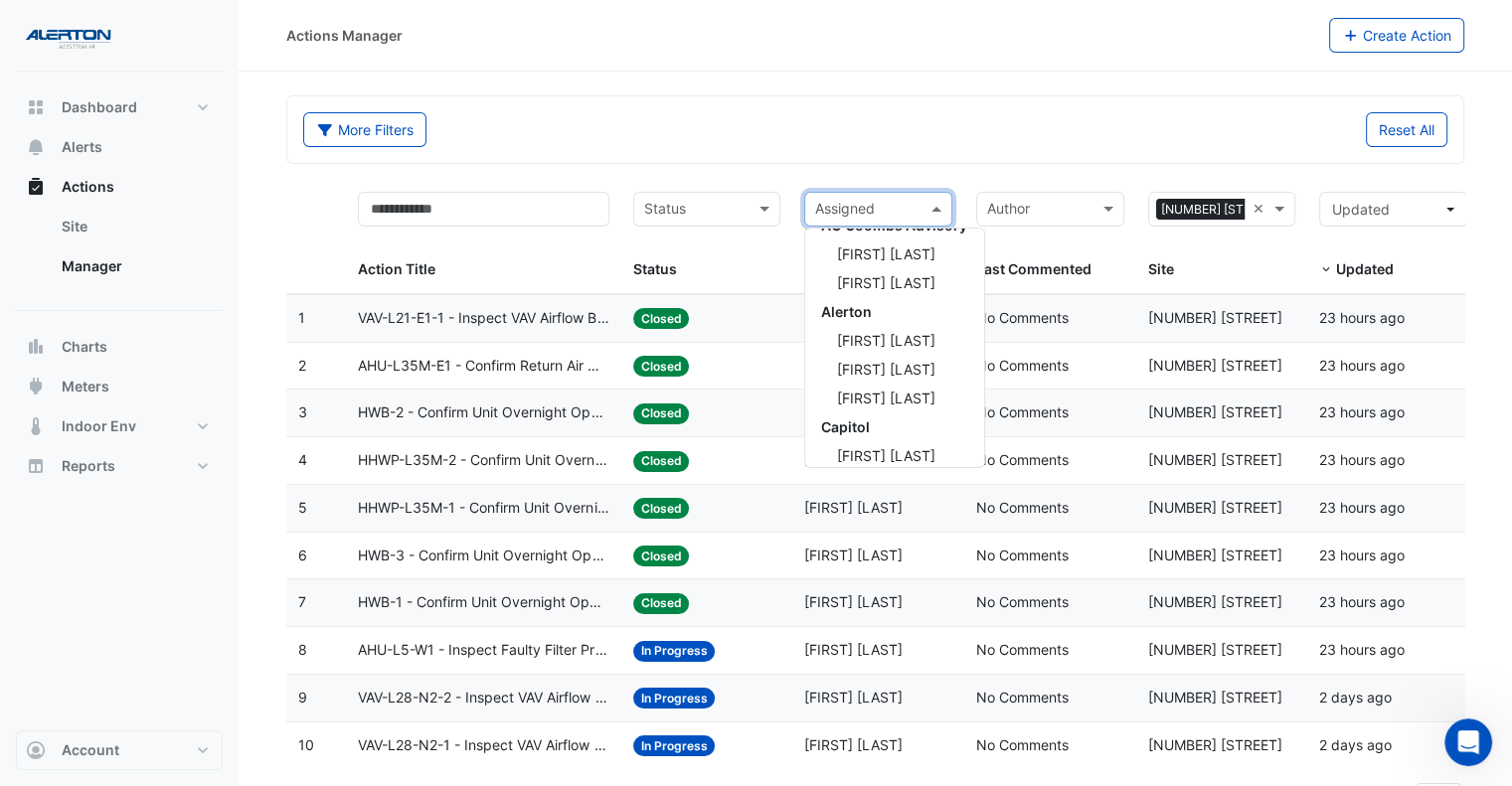 scroll, scrollTop: 202, scrollLeft: 0, axis: vertical 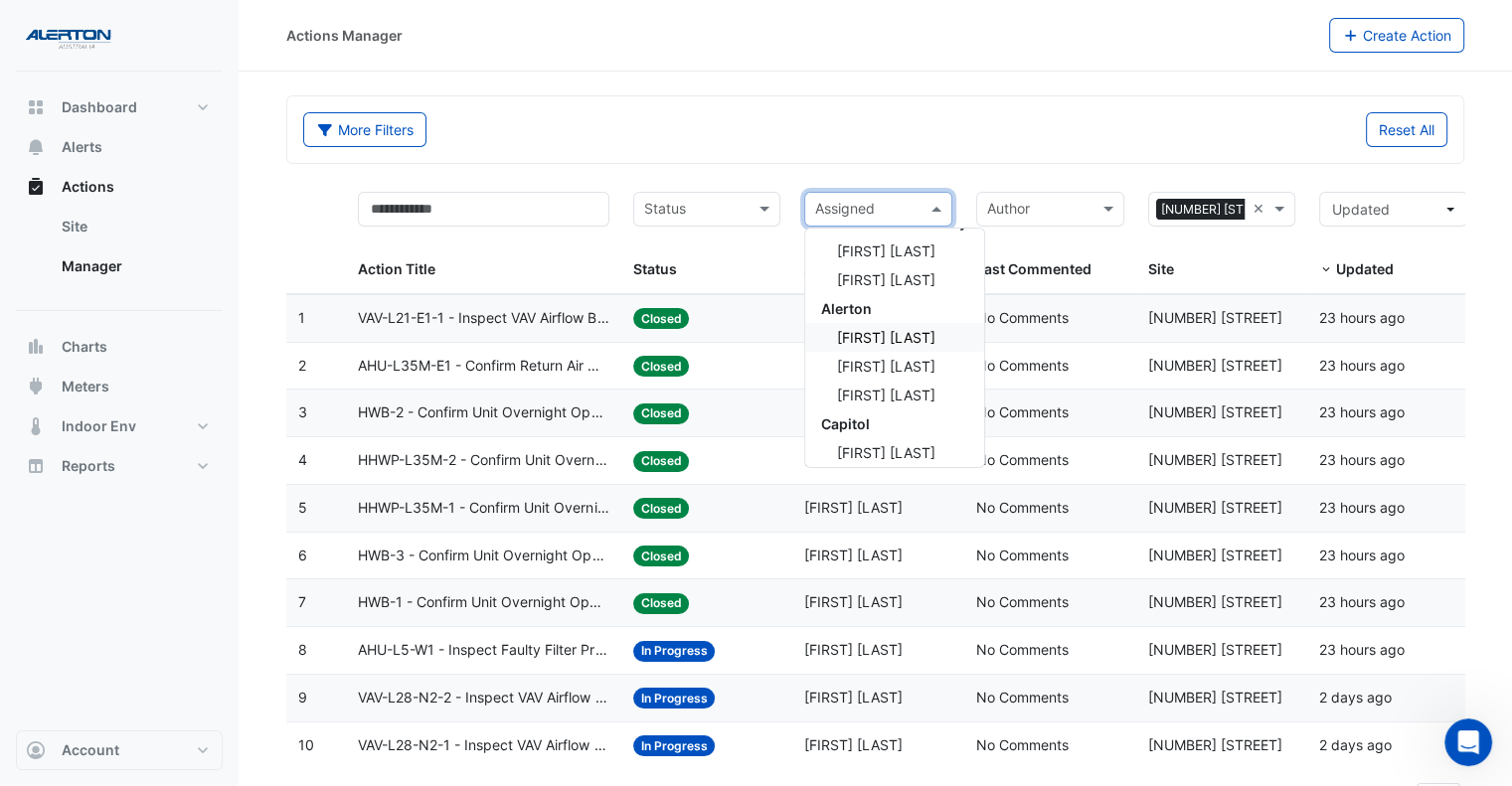 click on "[FIRST]  [LAST]" at bounding box center [895, 337] 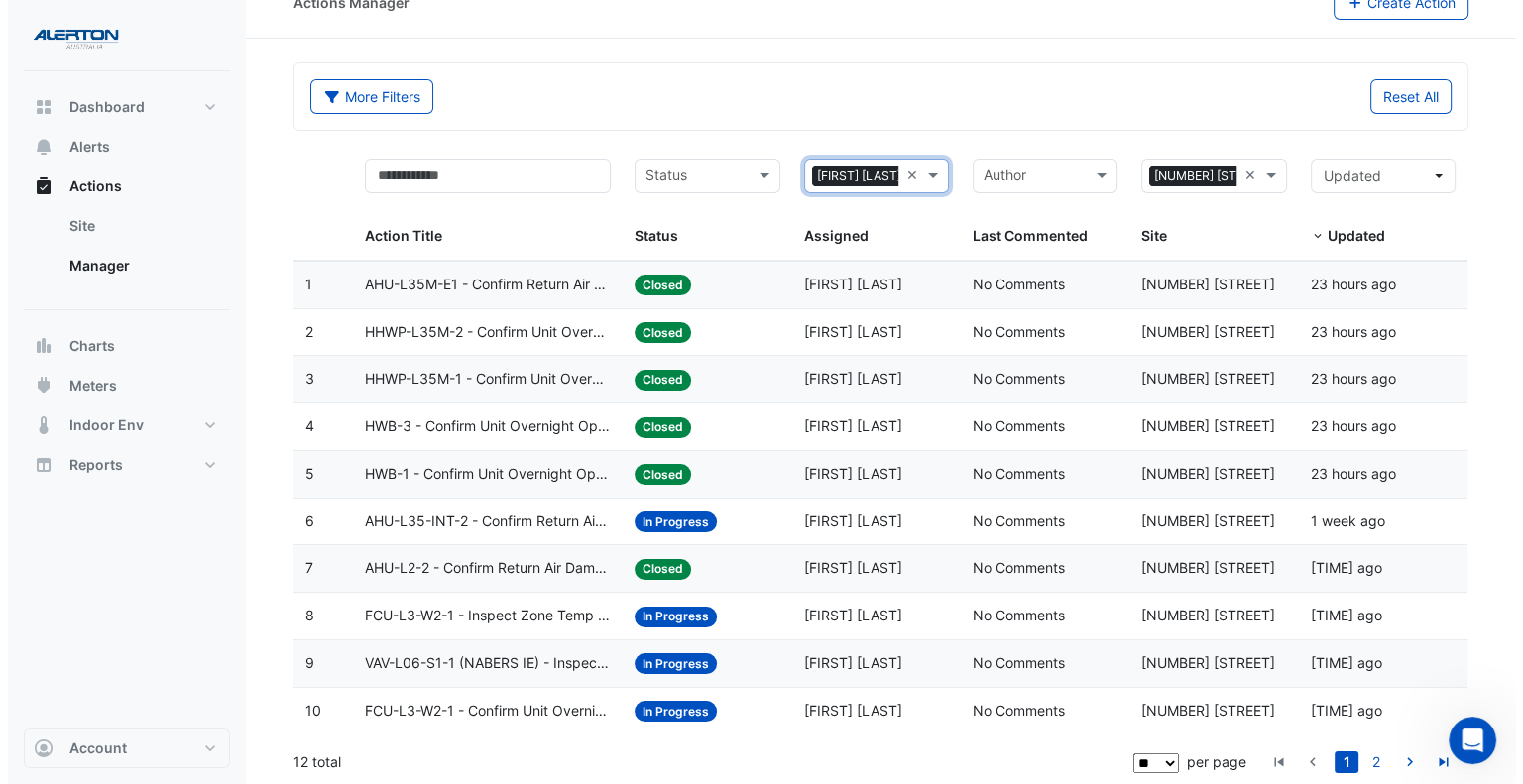 scroll, scrollTop: 0, scrollLeft: 0, axis: both 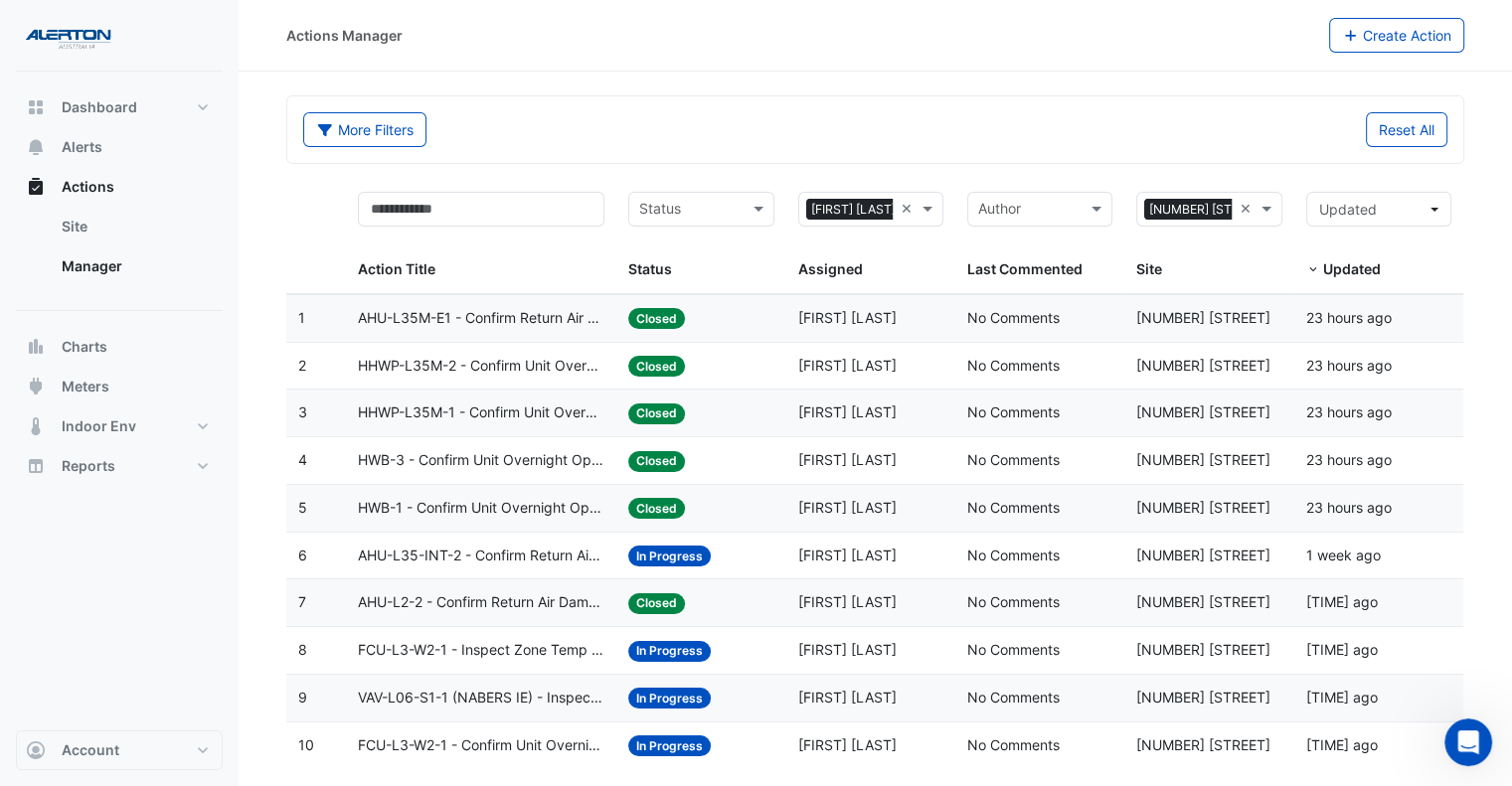 click on "Status:
In Progress" 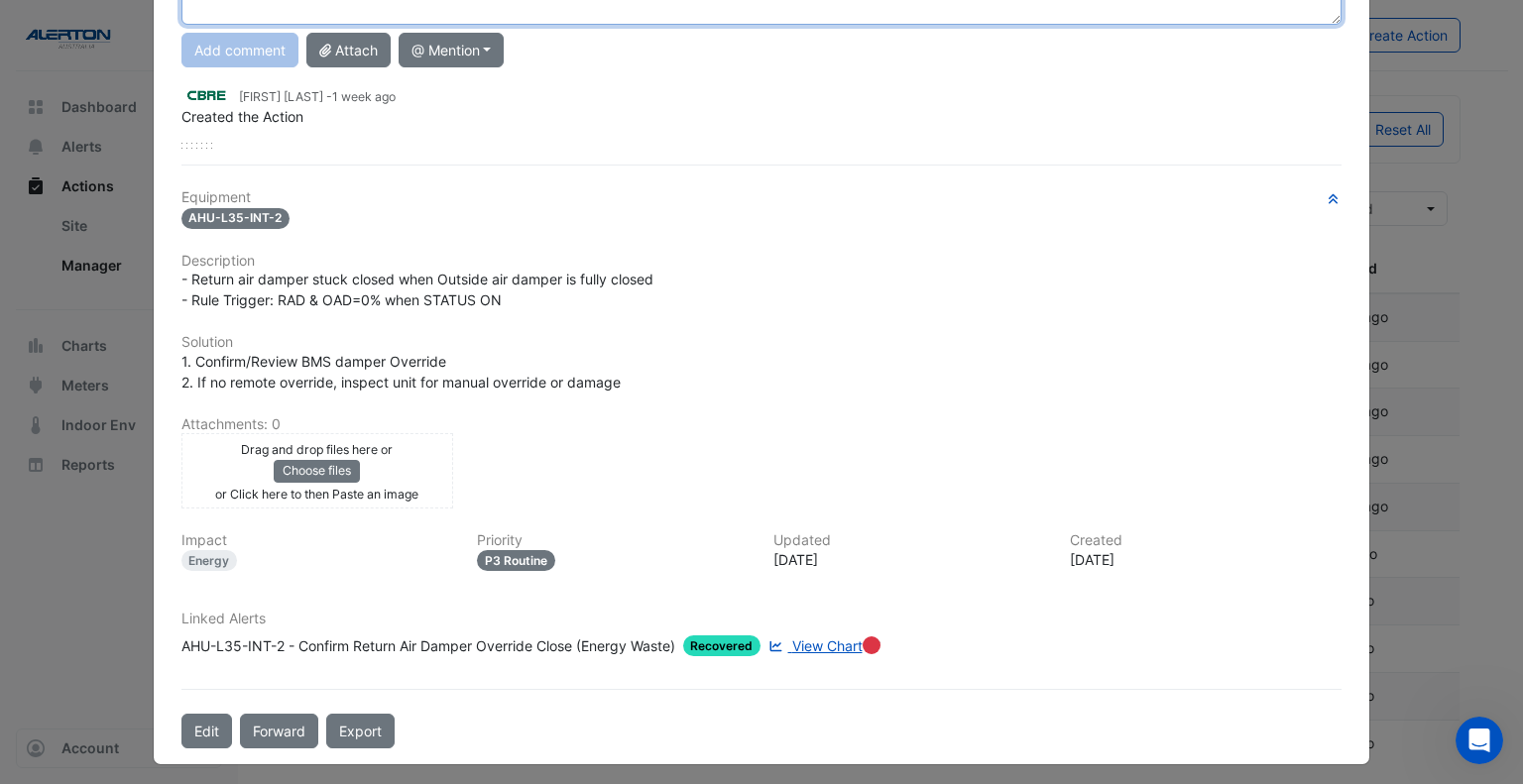 scroll, scrollTop: 0, scrollLeft: 0, axis: both 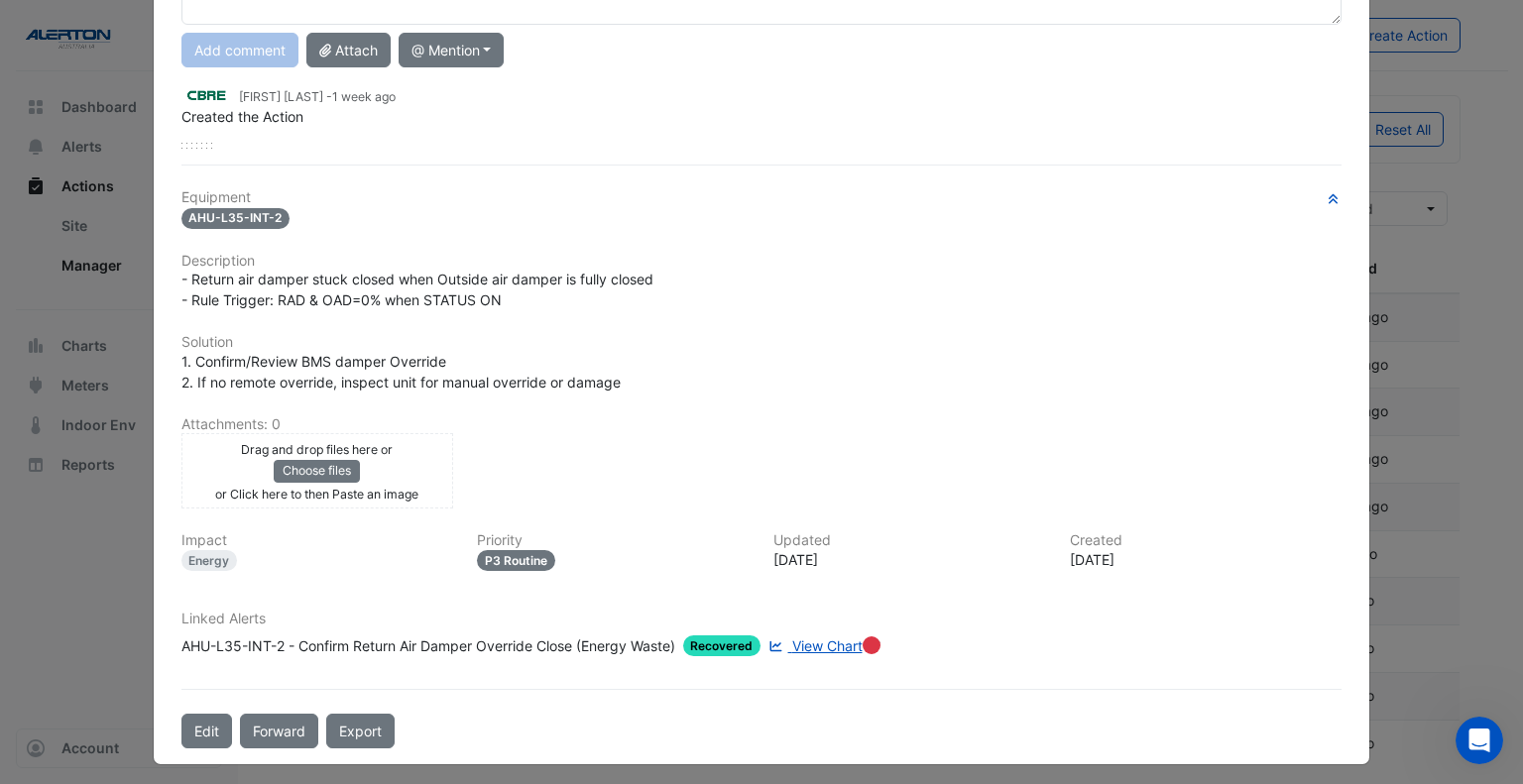 click on "View Chart" 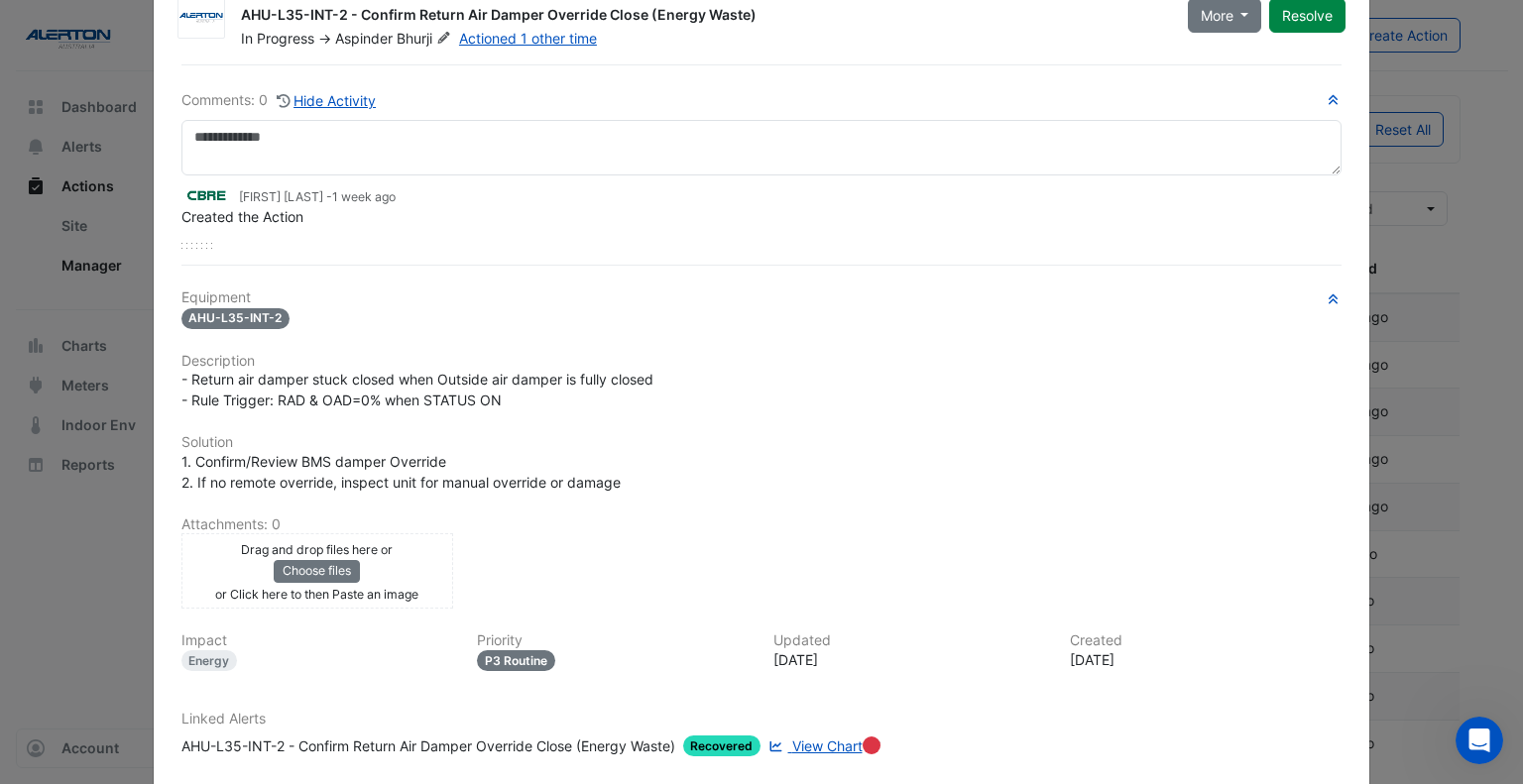 scroll, scrollTop: 0, scrollLeft: 0, axis: both 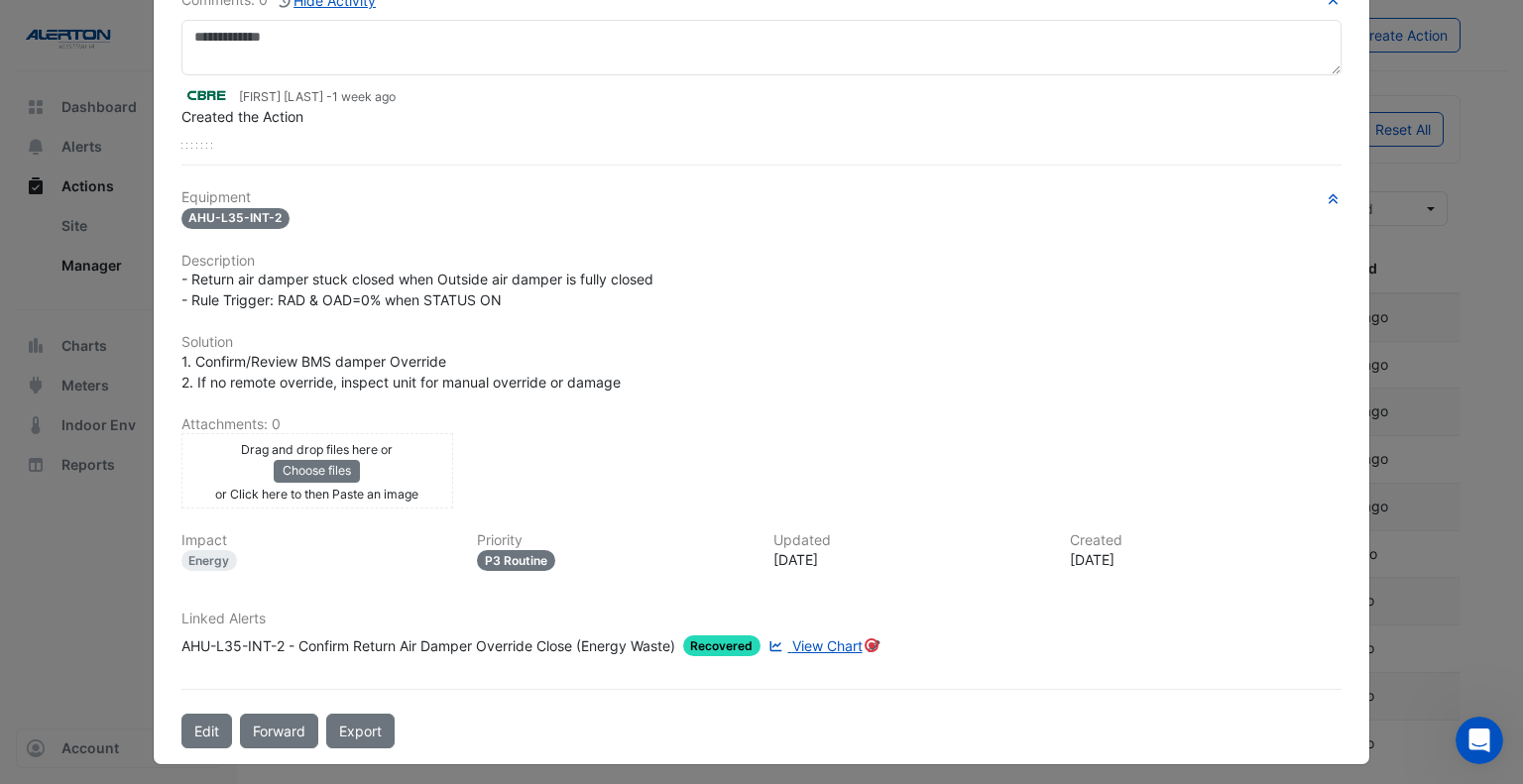 click on "1. Confirm/Review BMS damper Override
2. If no remote override, inspect unit for manual override or damage" 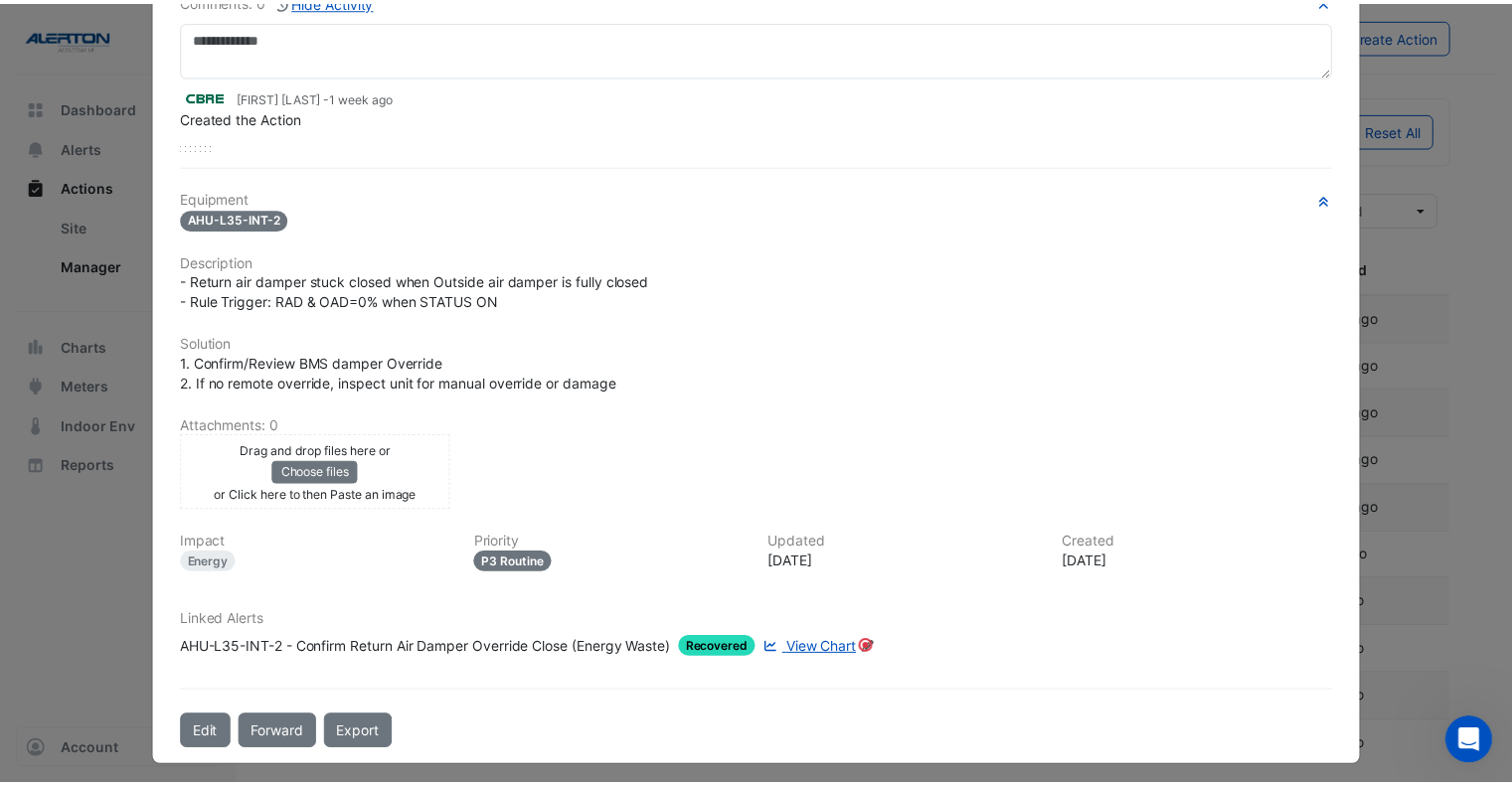 scroll, scrollTop: 0, scrollLeft: 0, axis: both 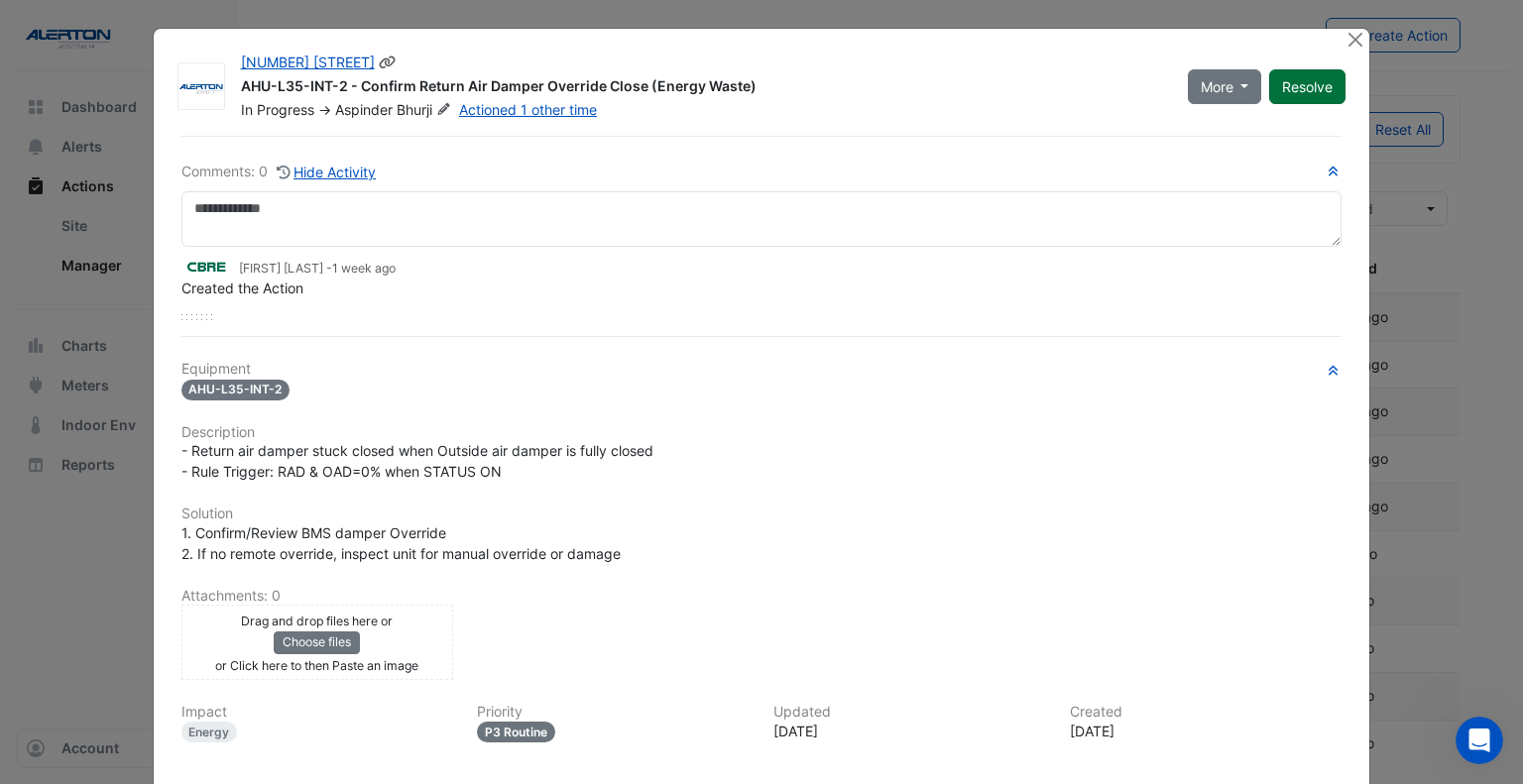 click on "Resolve" 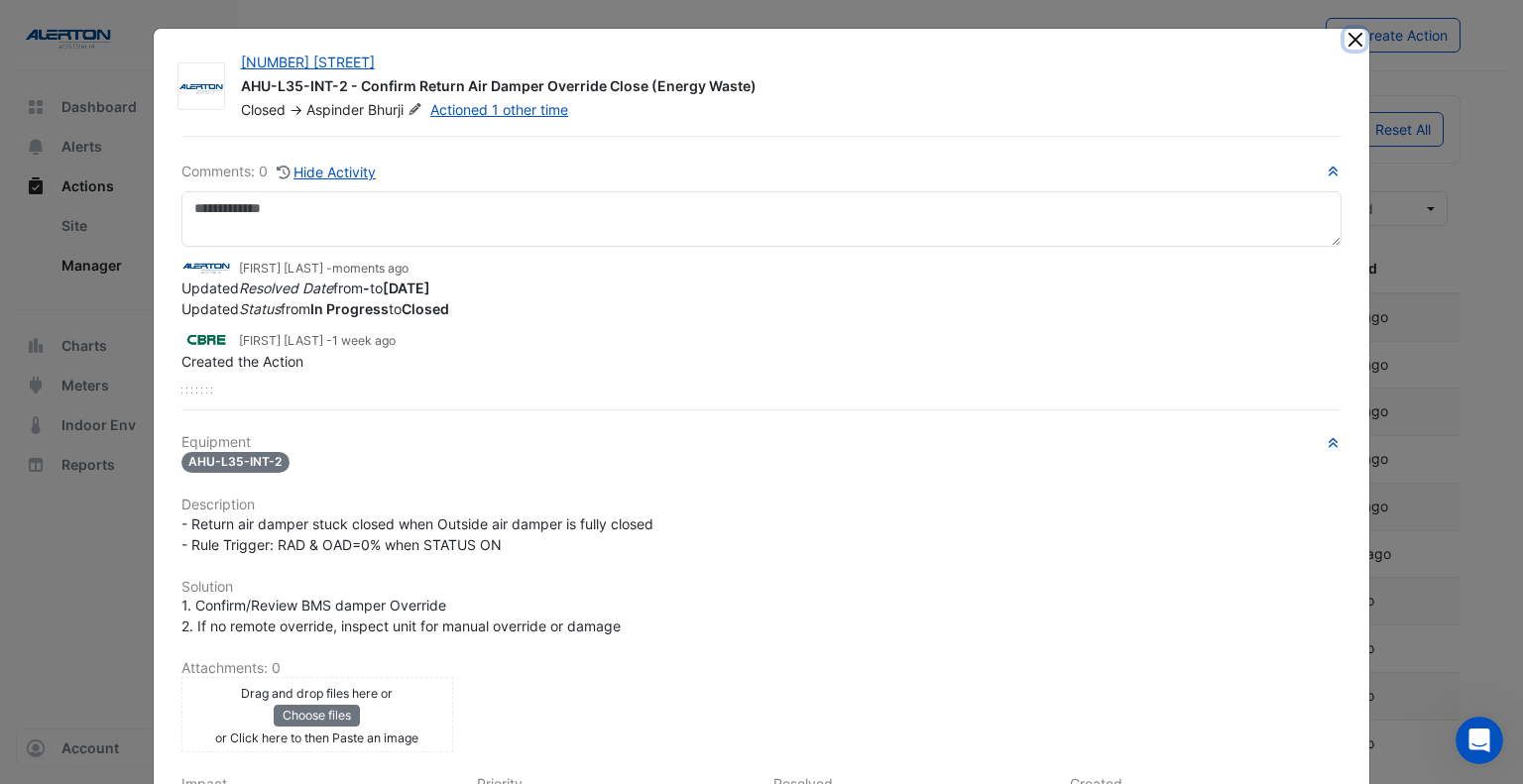click 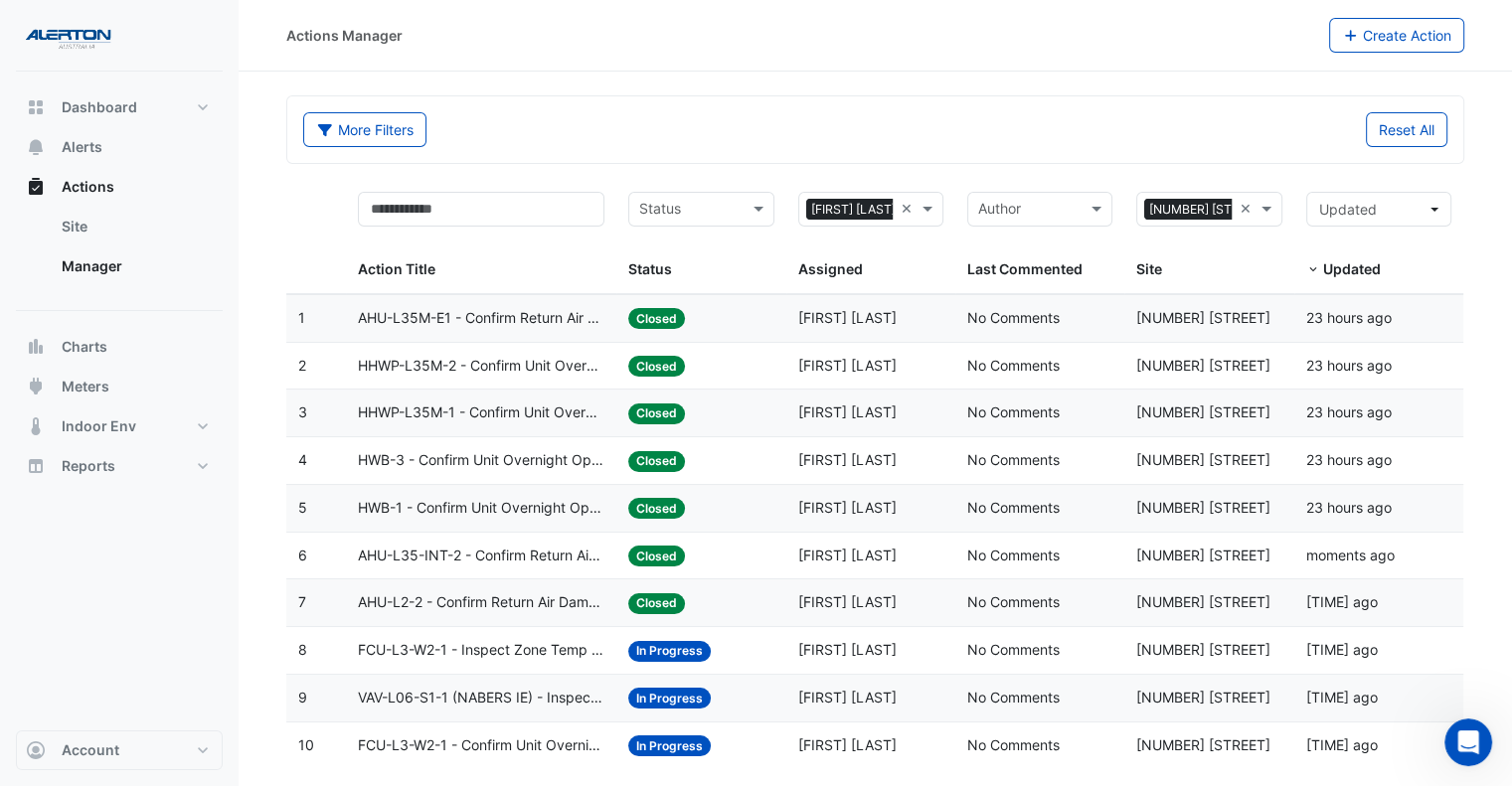 click on "More Filters" 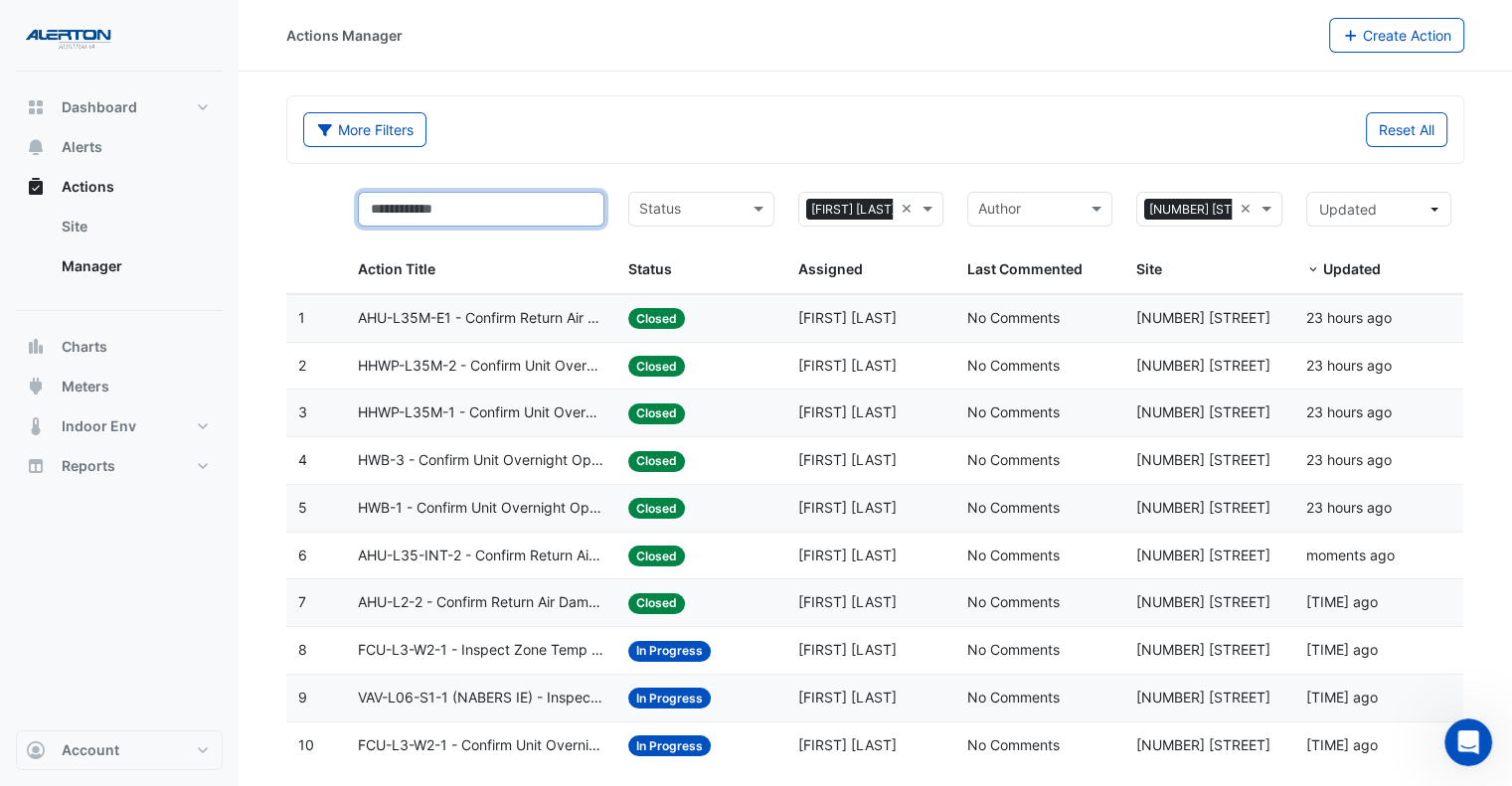 click at bounding box center (481, 209) 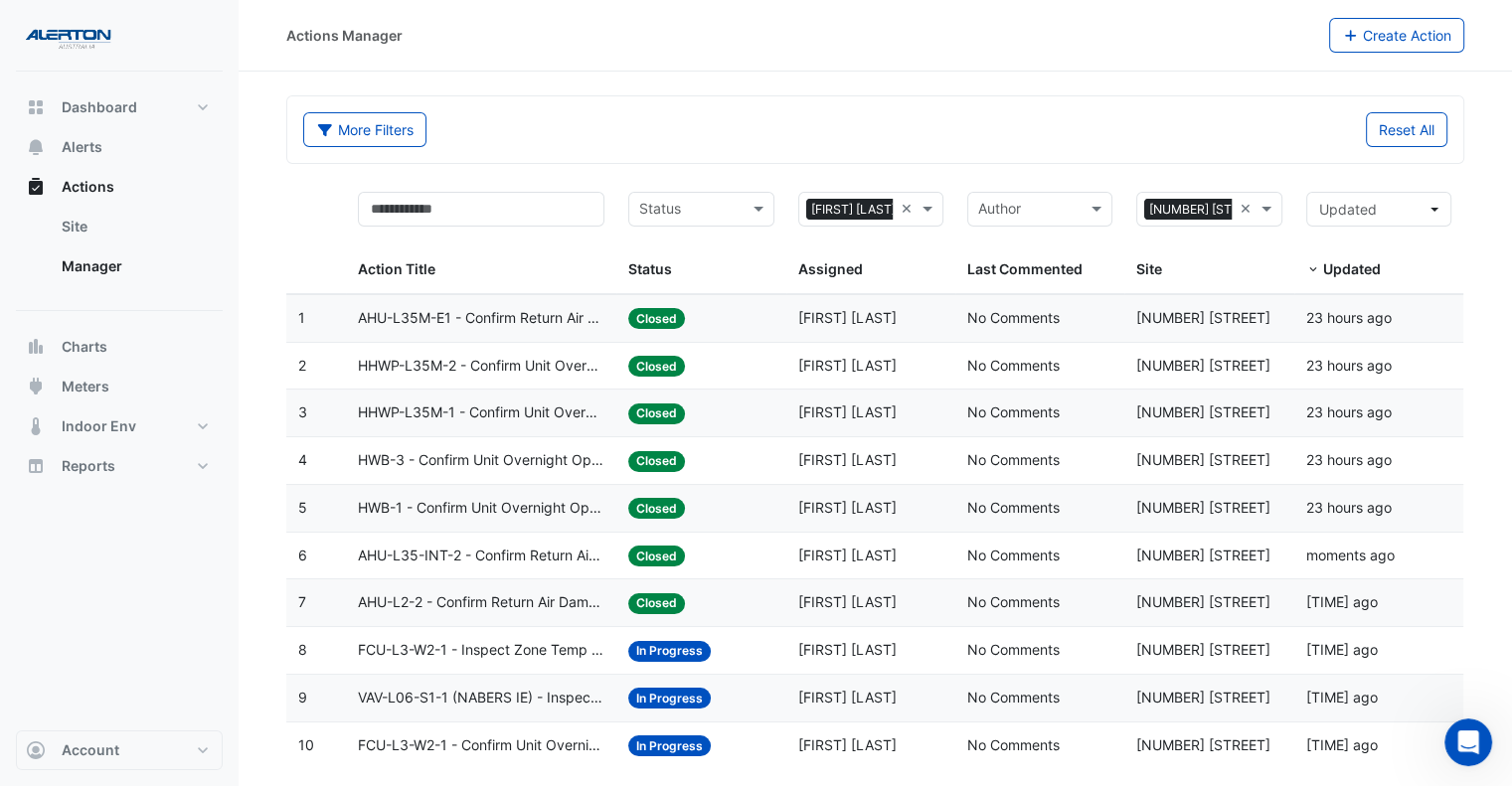 click at bounding box center [342, 236] 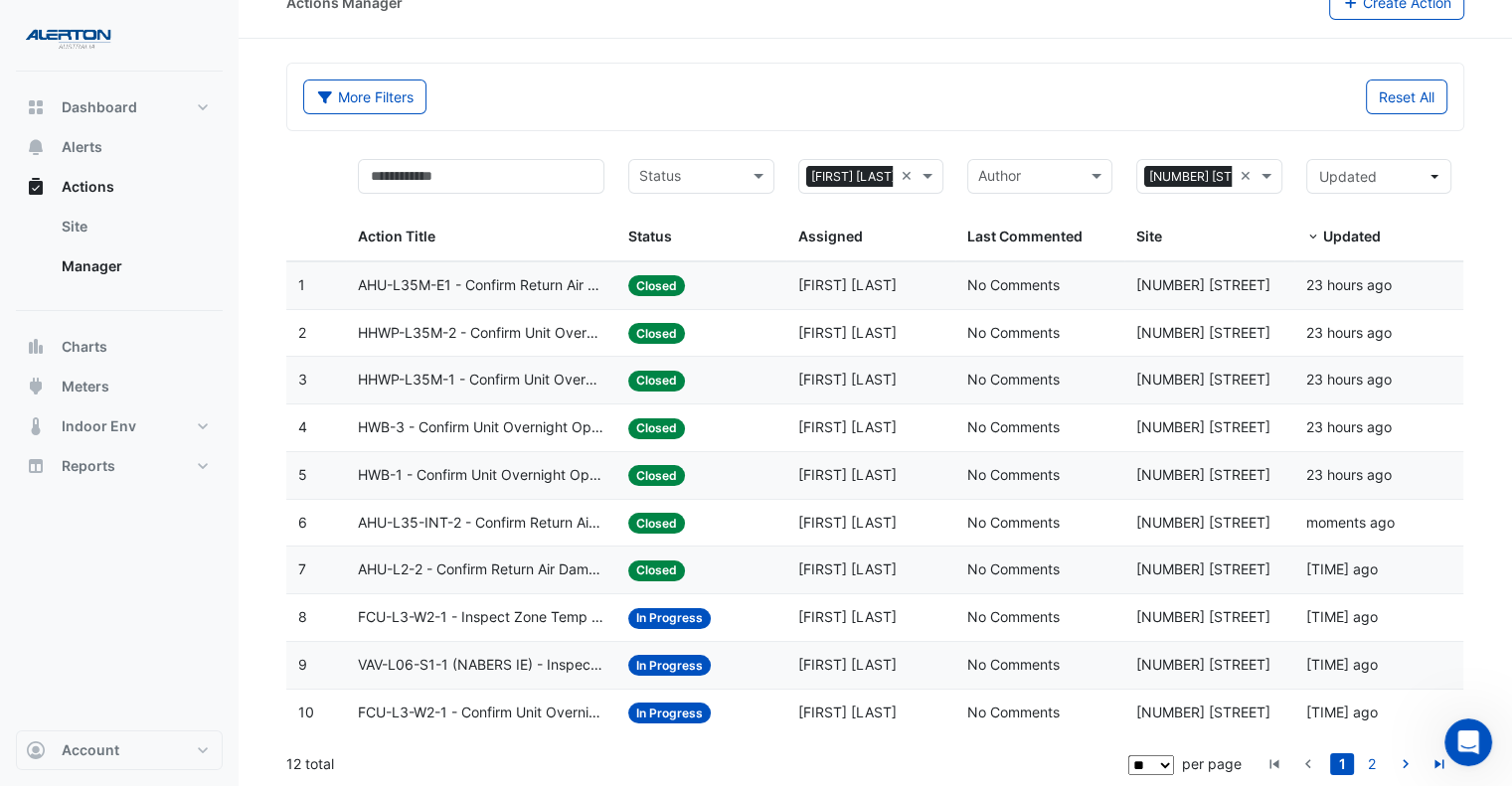 scroll, scrollTop: 0, scrollLeft: 0, axis: both 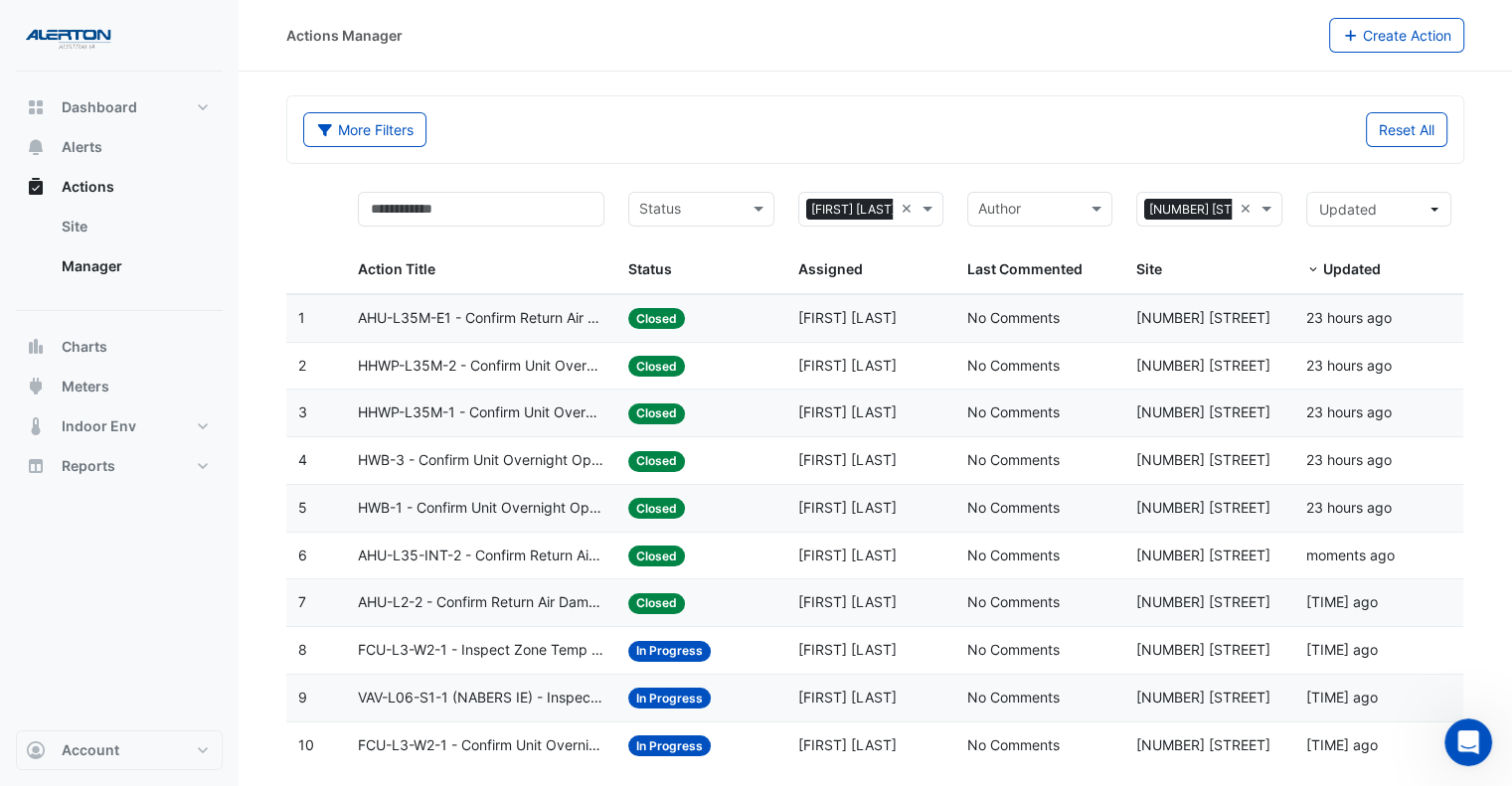 click at bounding box center [69, 36] 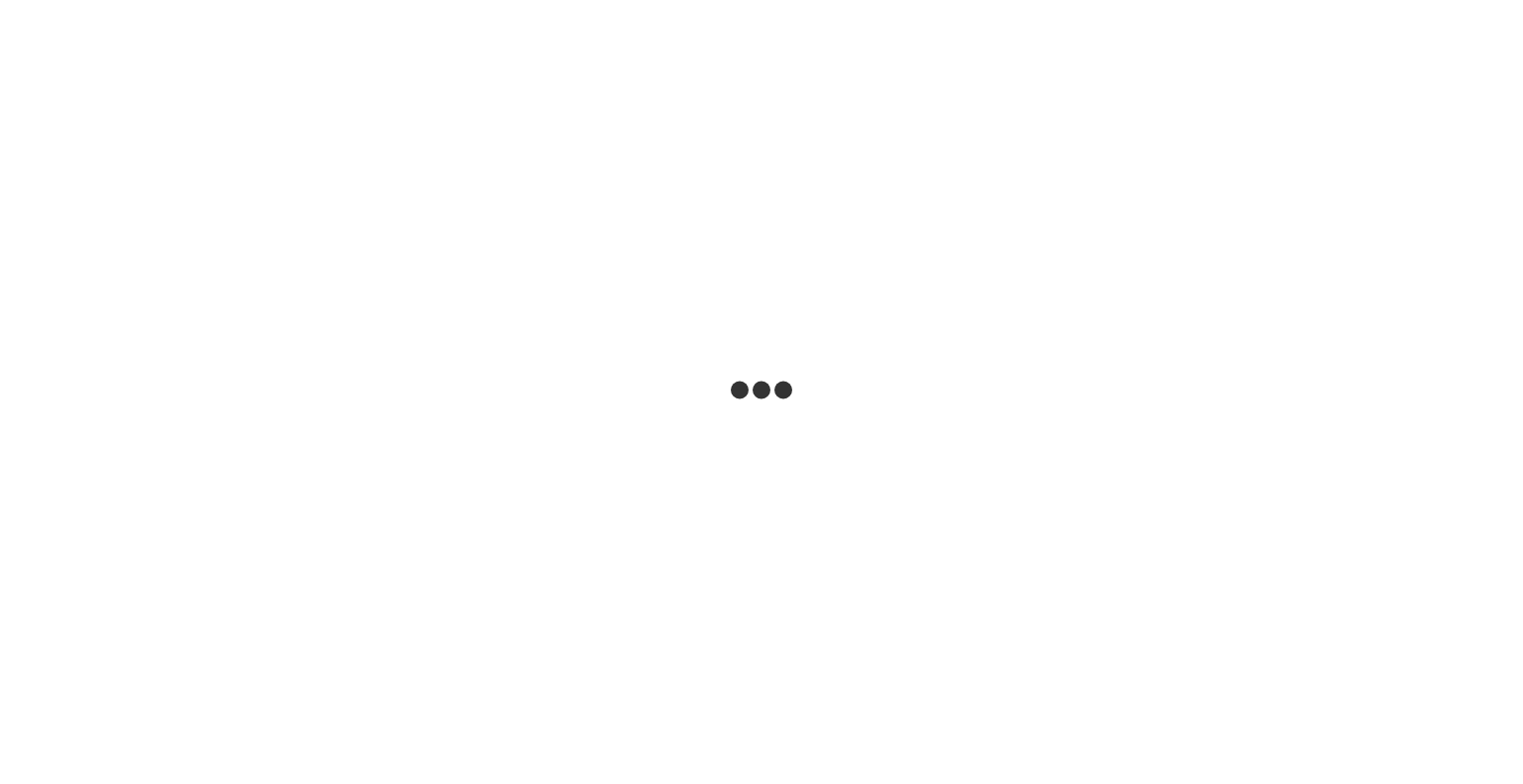 scroll, scrollTop: 0, scrollLeft: 0, axis: both 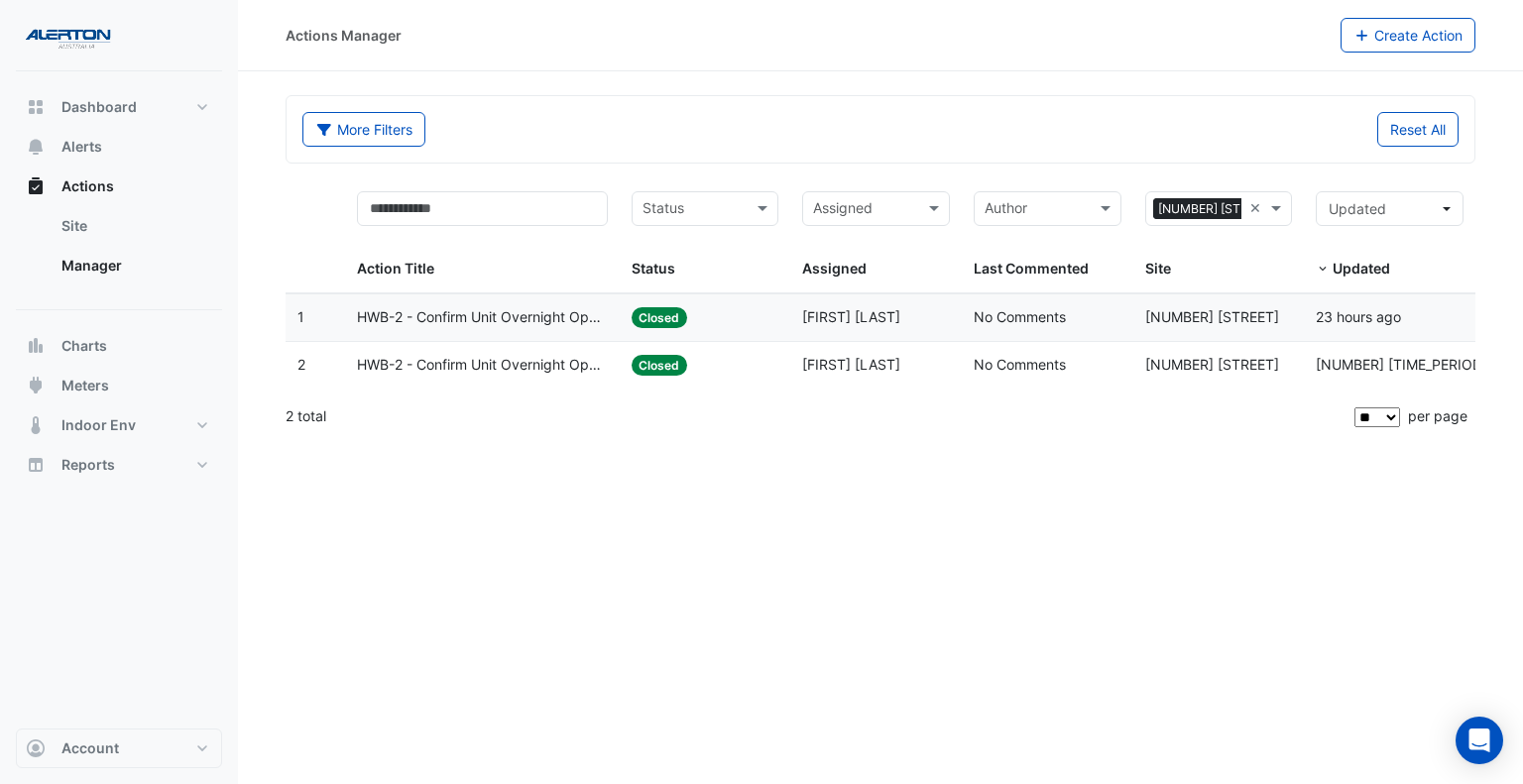 click on "Status:
Closed" 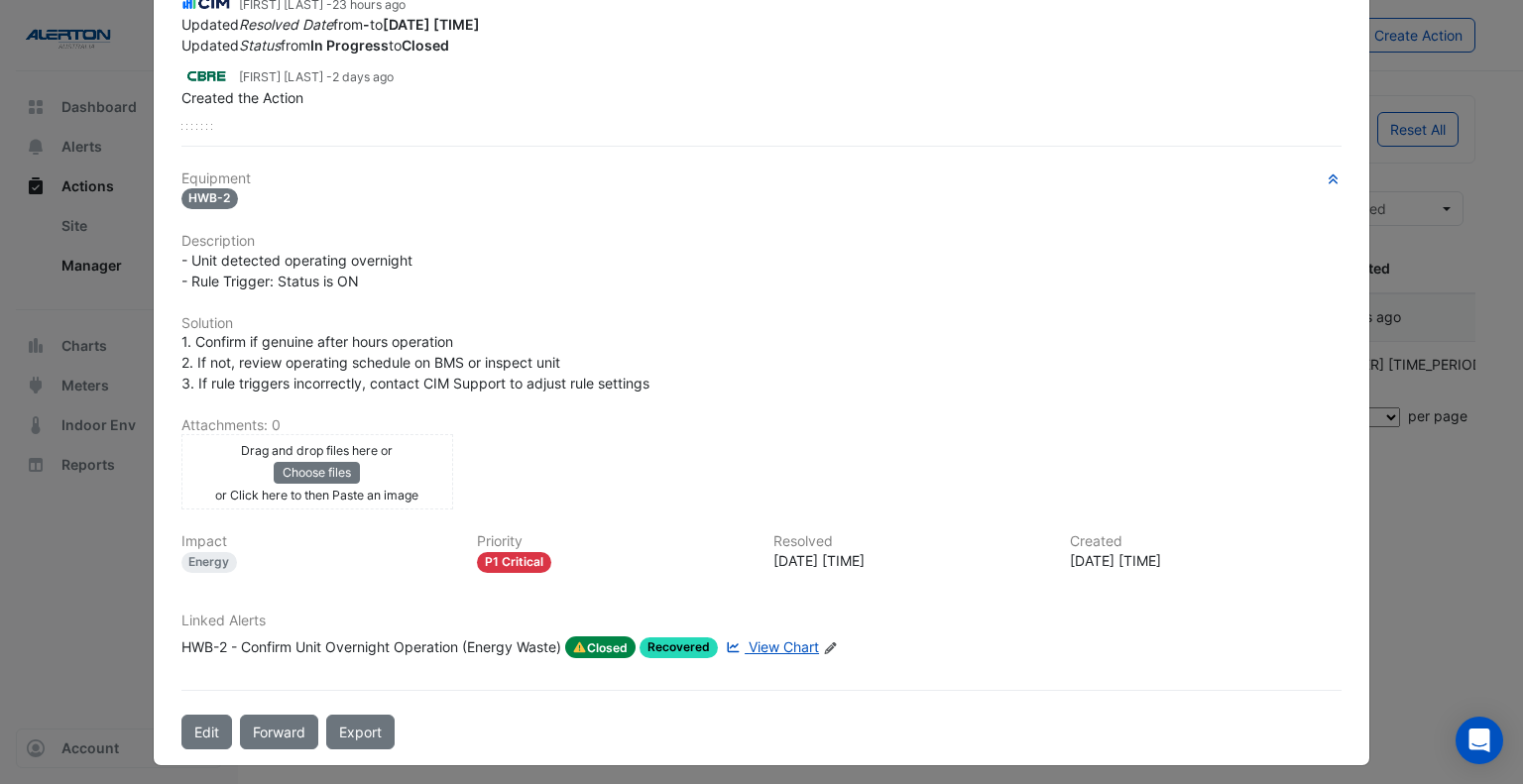scroll, scrollTop: 0, scrollLeft: 0, axis: both 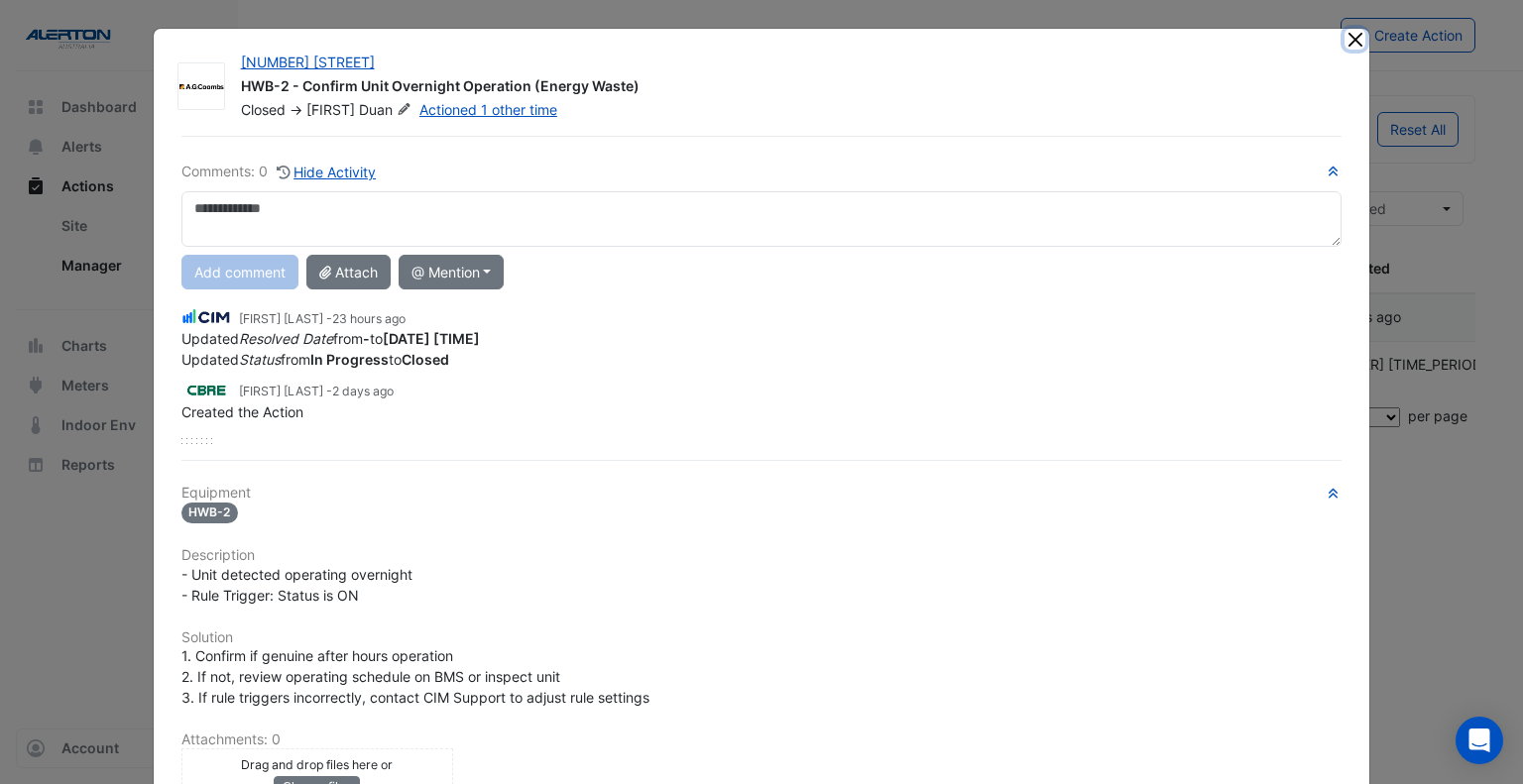 click 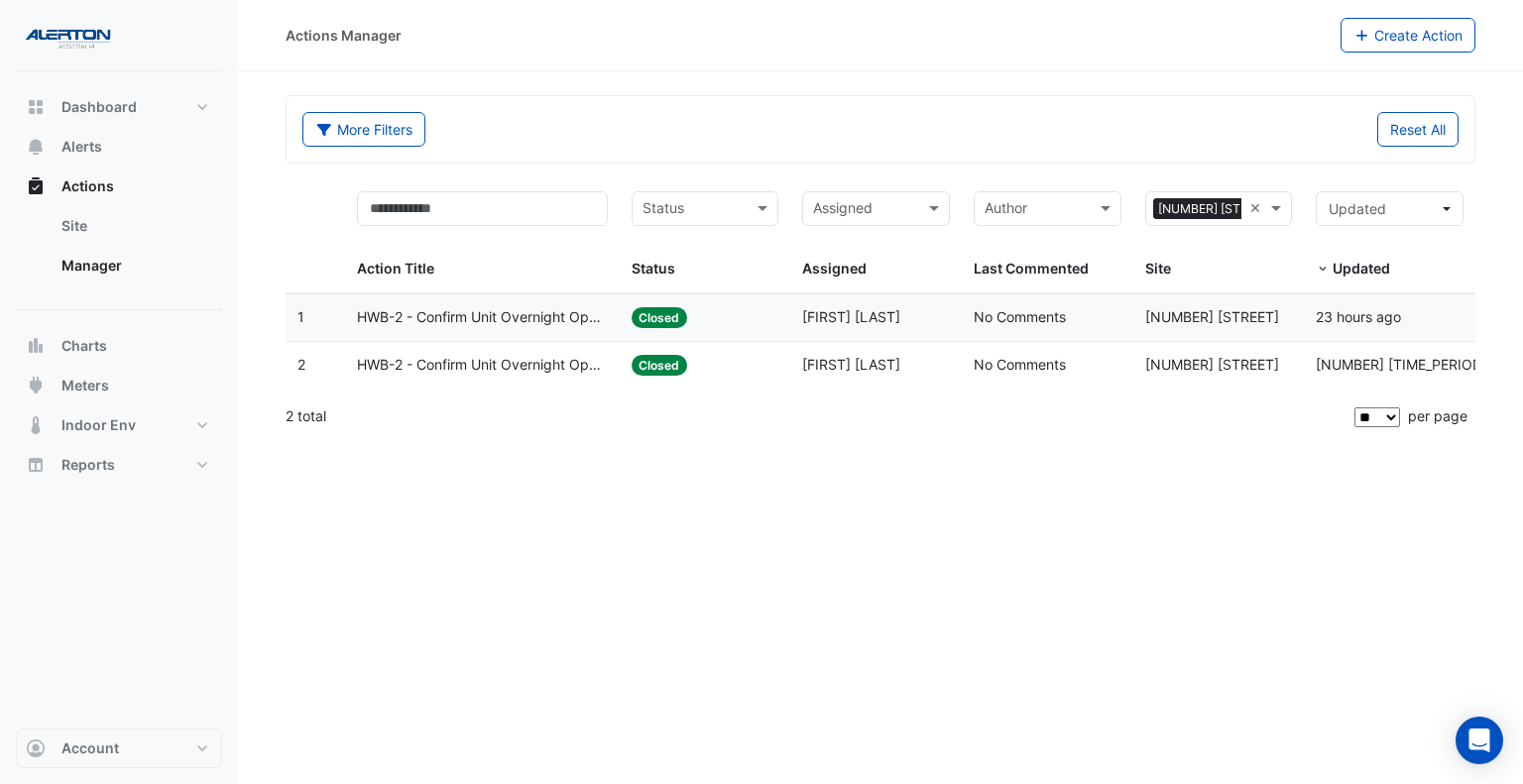 click on "HWB-2 - Confirm Unit Overnight Operation (Energy Waste)" 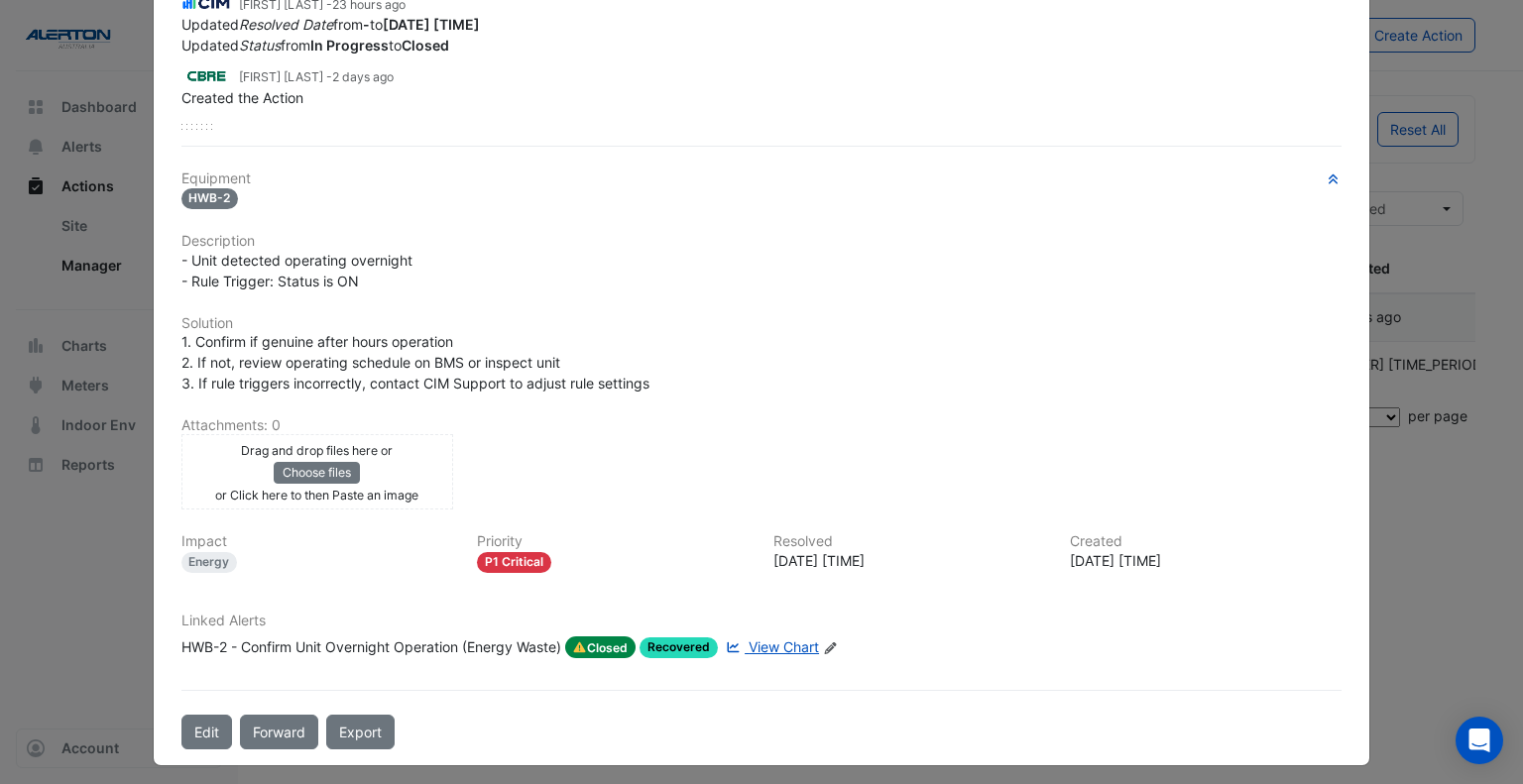 scroll, scrollTop: 0, scrollLeft: 0, axis: both 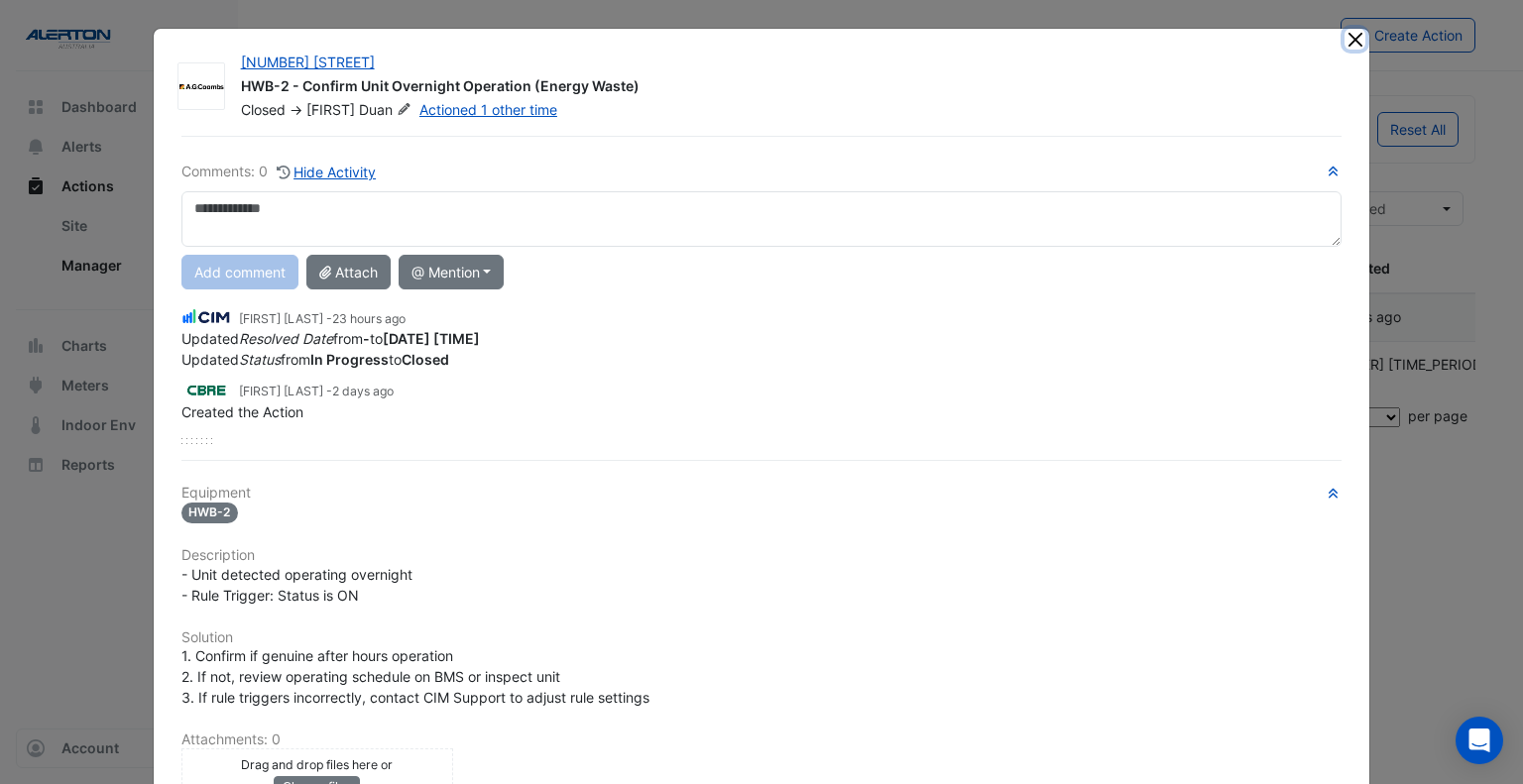 click 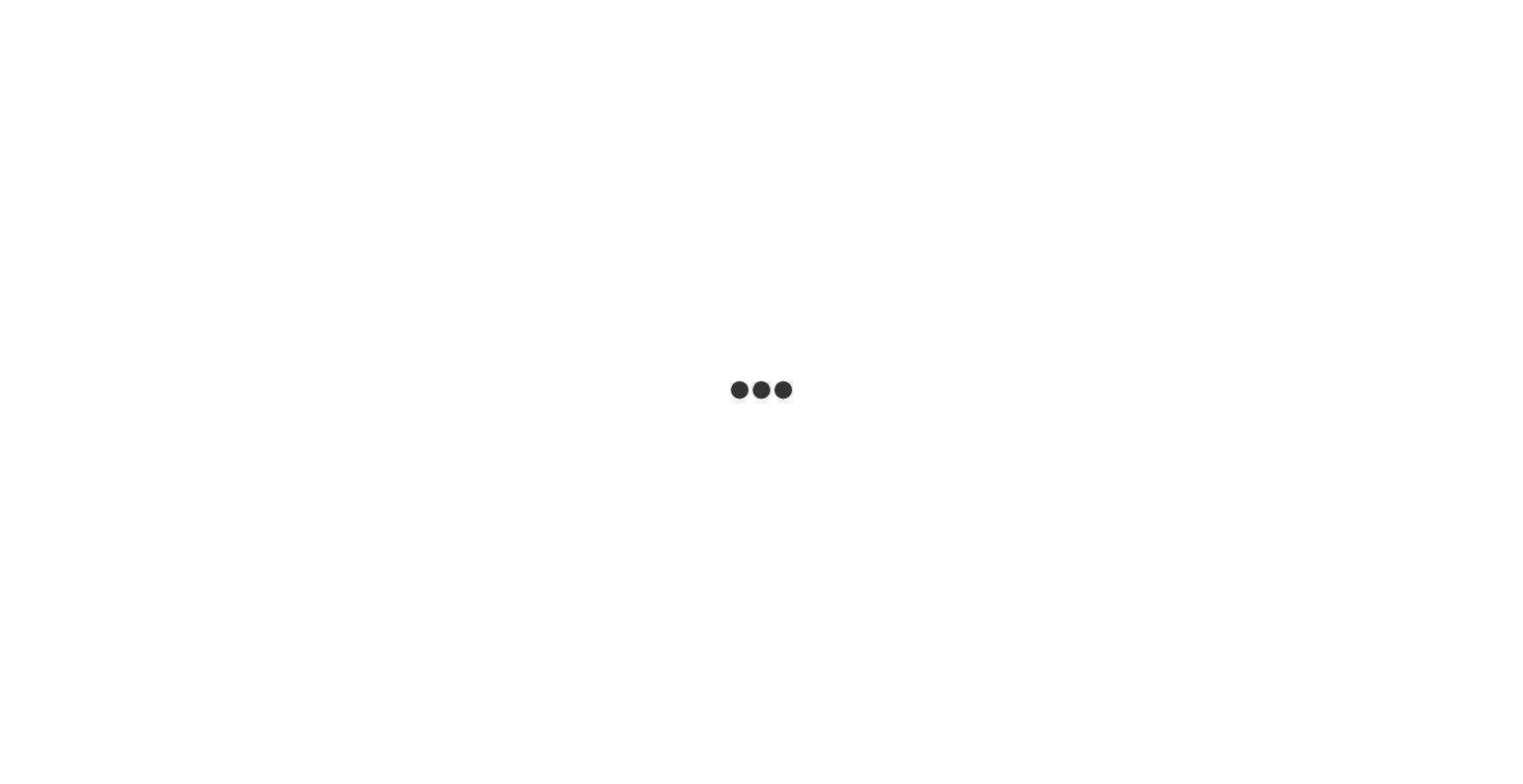 scroll, scrollTop: 0, scrollLeft: 0, axis: both 